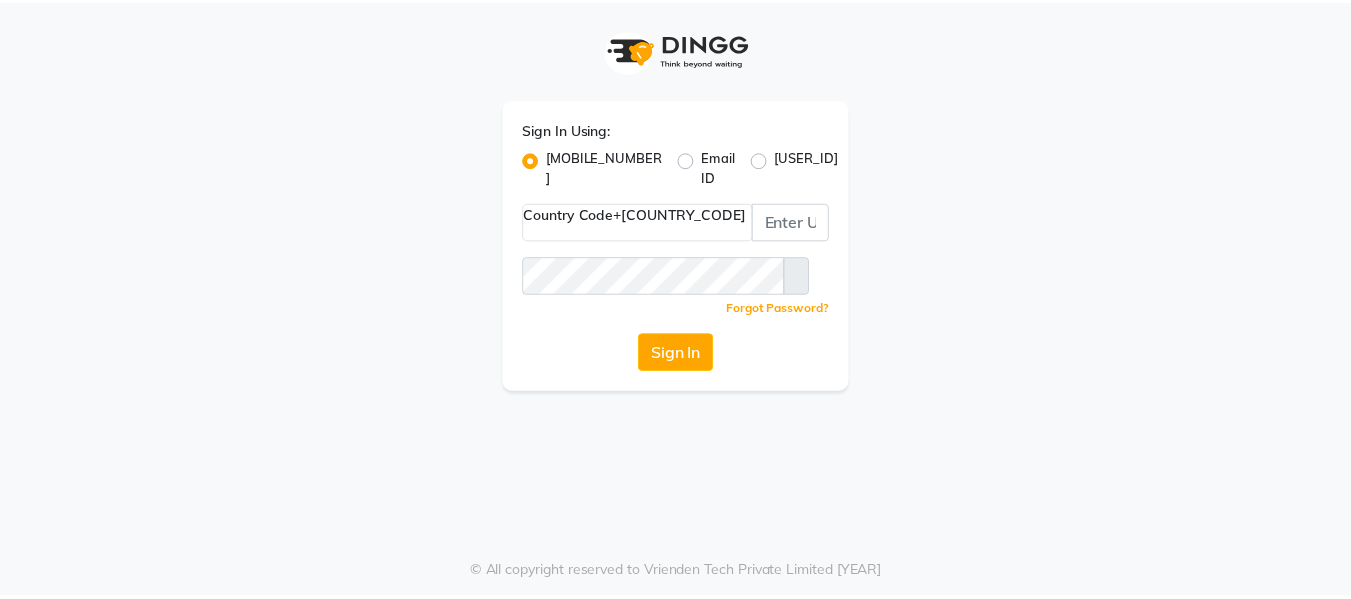 scroll, scrollTop: 0, scrollLeft: 0, axis: both 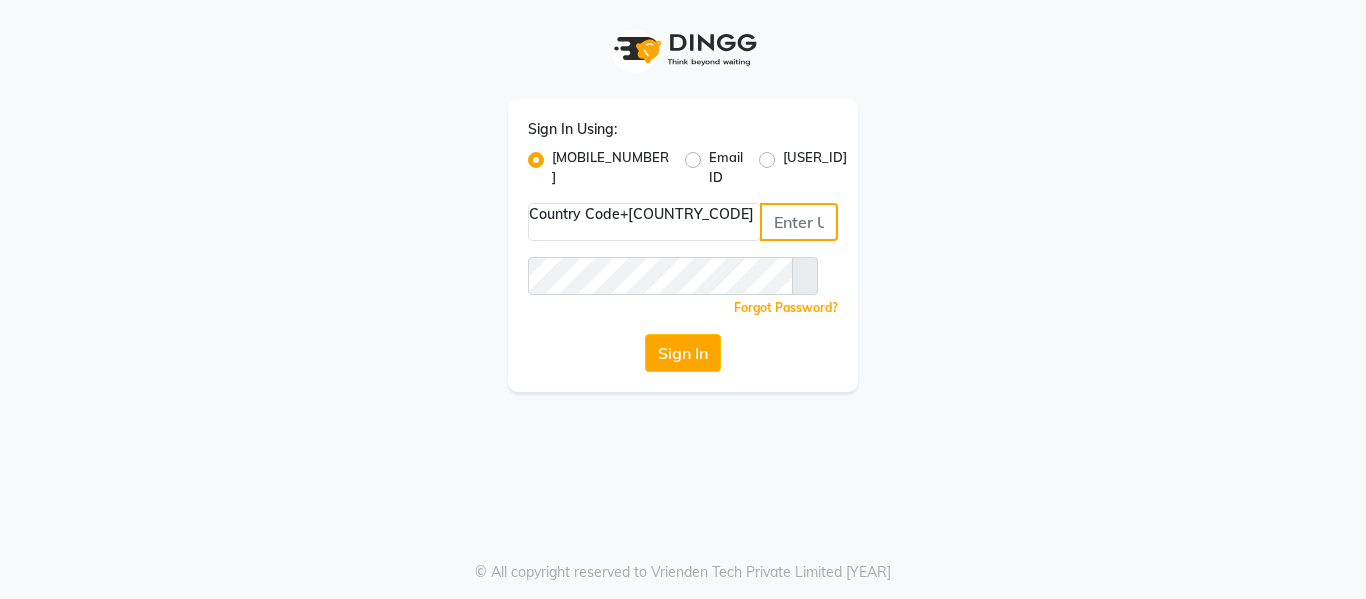 click at bounding box center (799, 222) 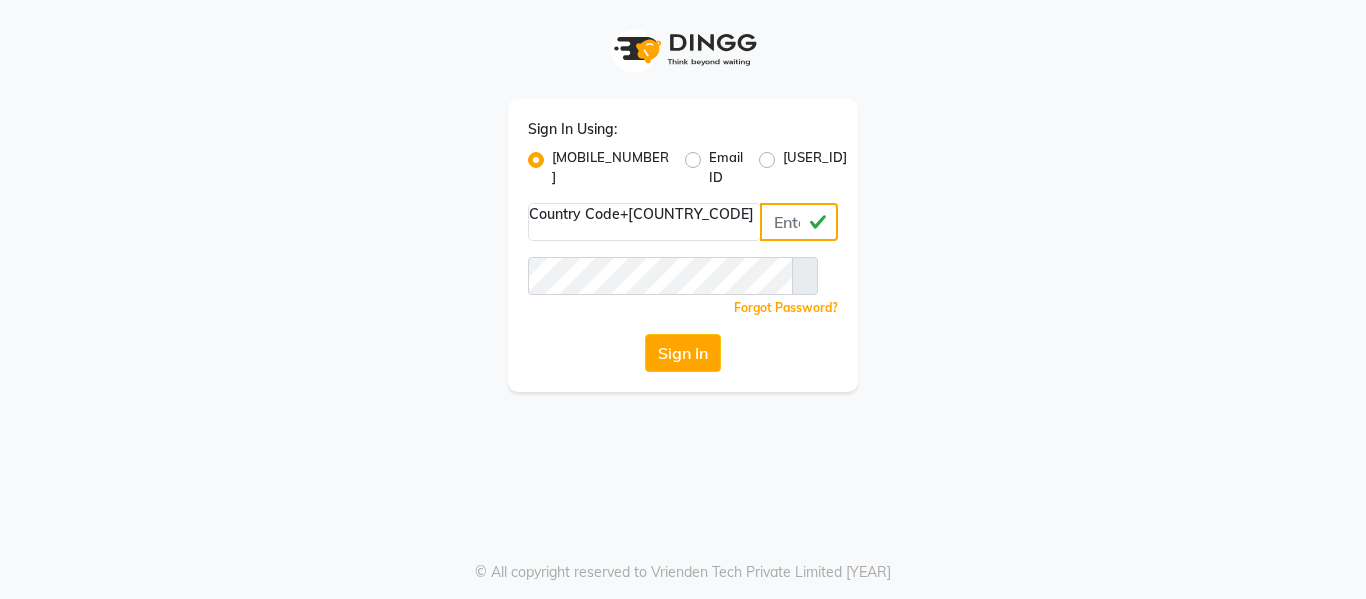 type on "[PHONE]" 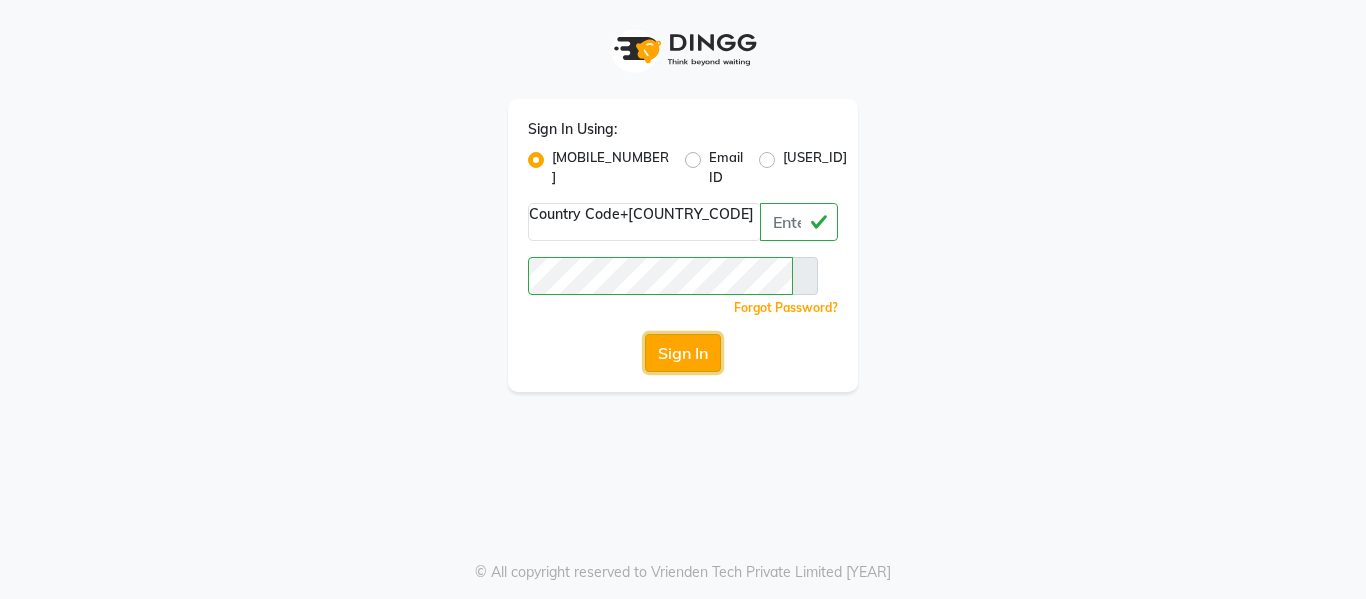 click on "Sign In" at bounding box center [683, 353] 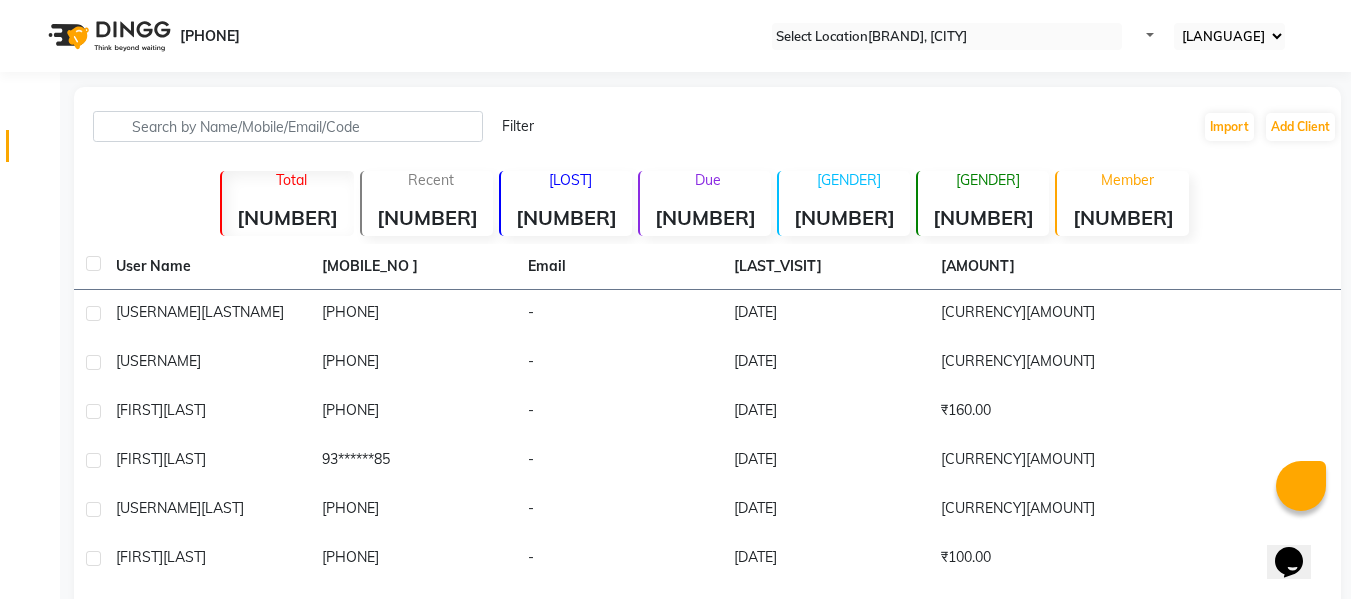 scroll, scrollTop: 0, scrollLeft: 0, axis: both 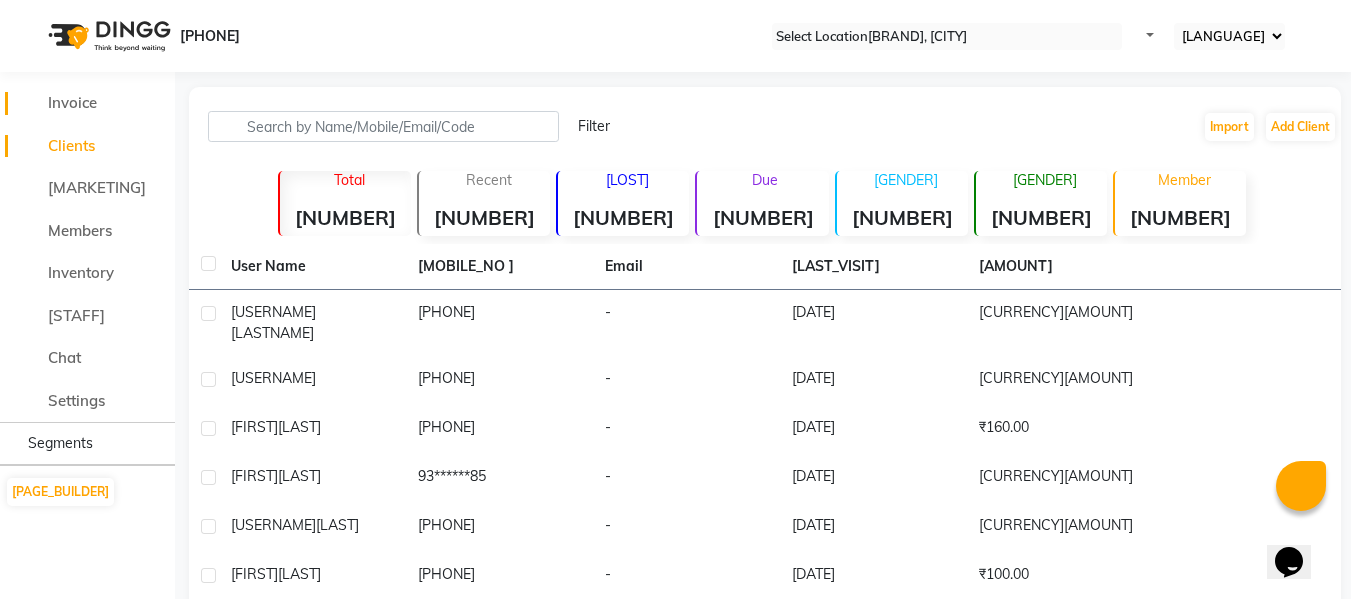 click on "Invoice" at bounding box center [72, 102] 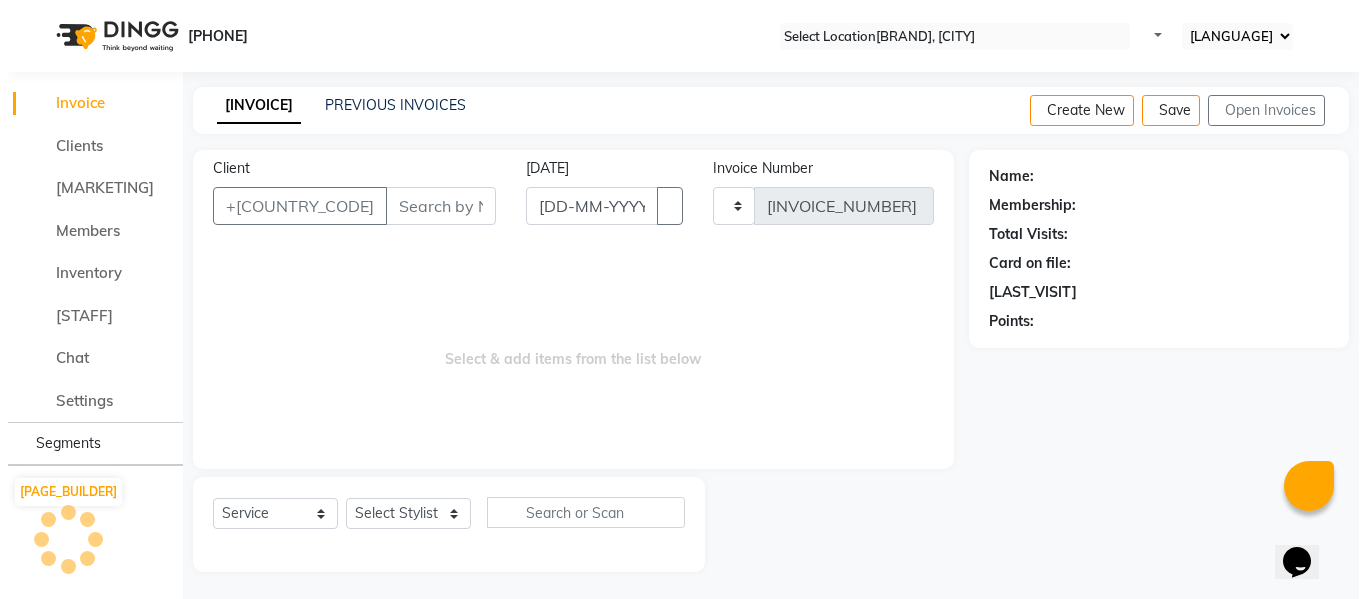 scroll, scrollTop: 2, scrollLeft: 0, axis: vertical 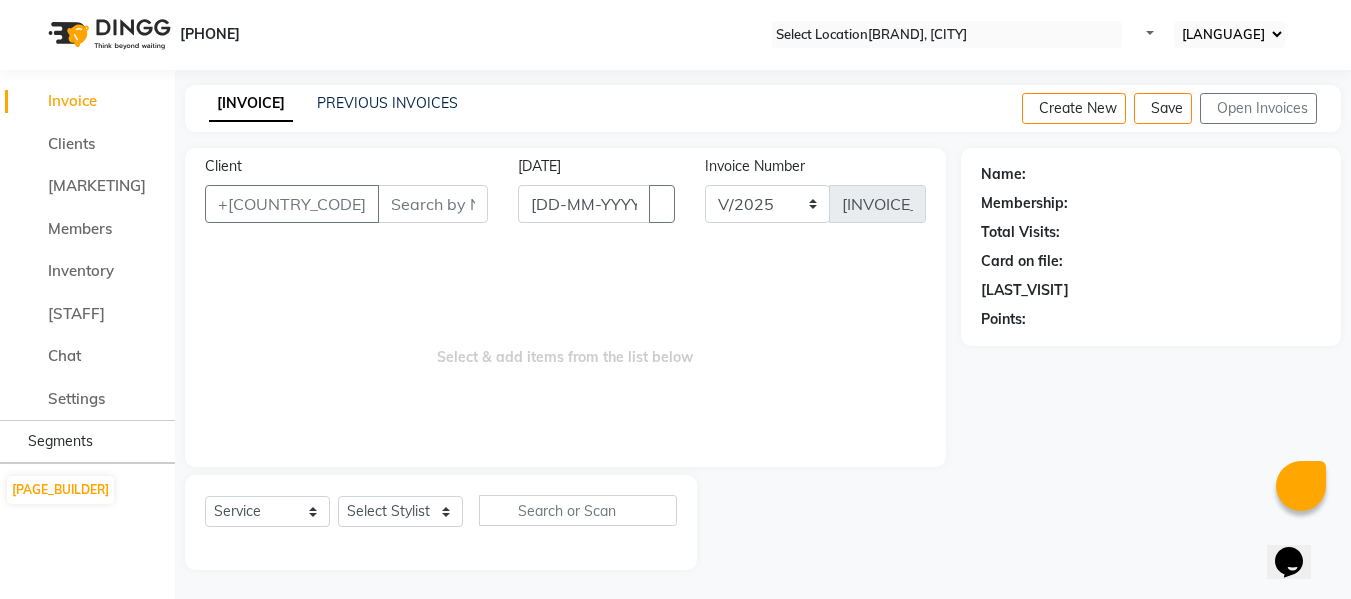 click on "Client" at bounding box center [433, 204] 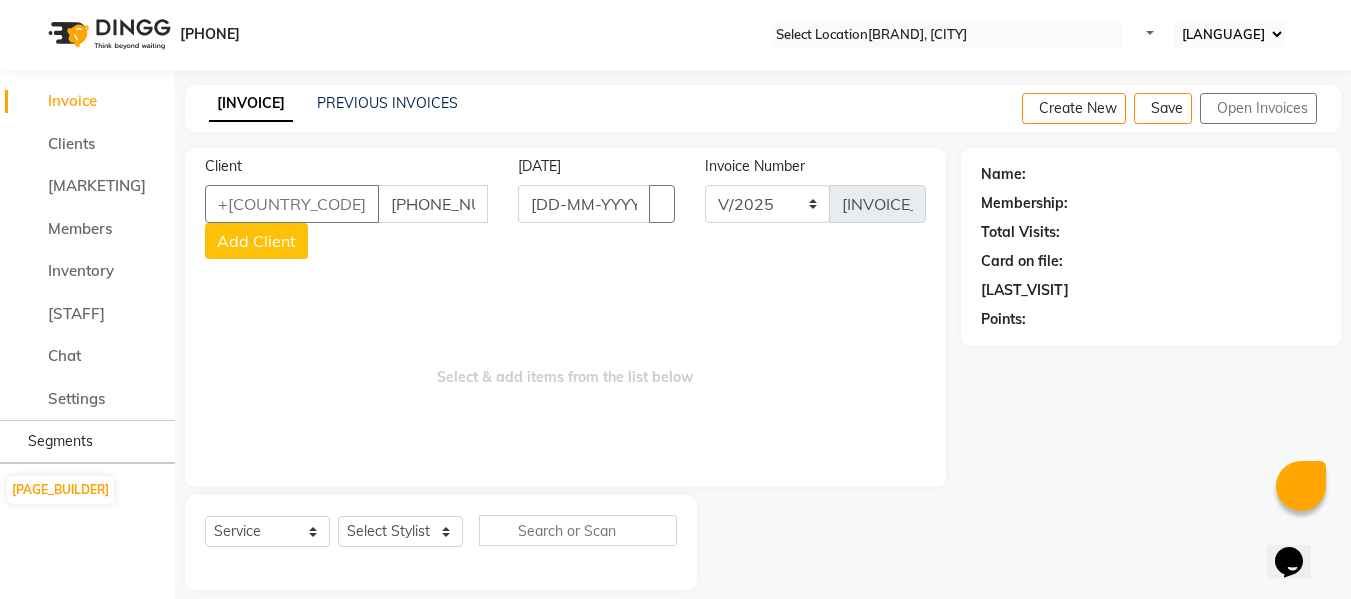 type on "[PHONE_NUMBER]" 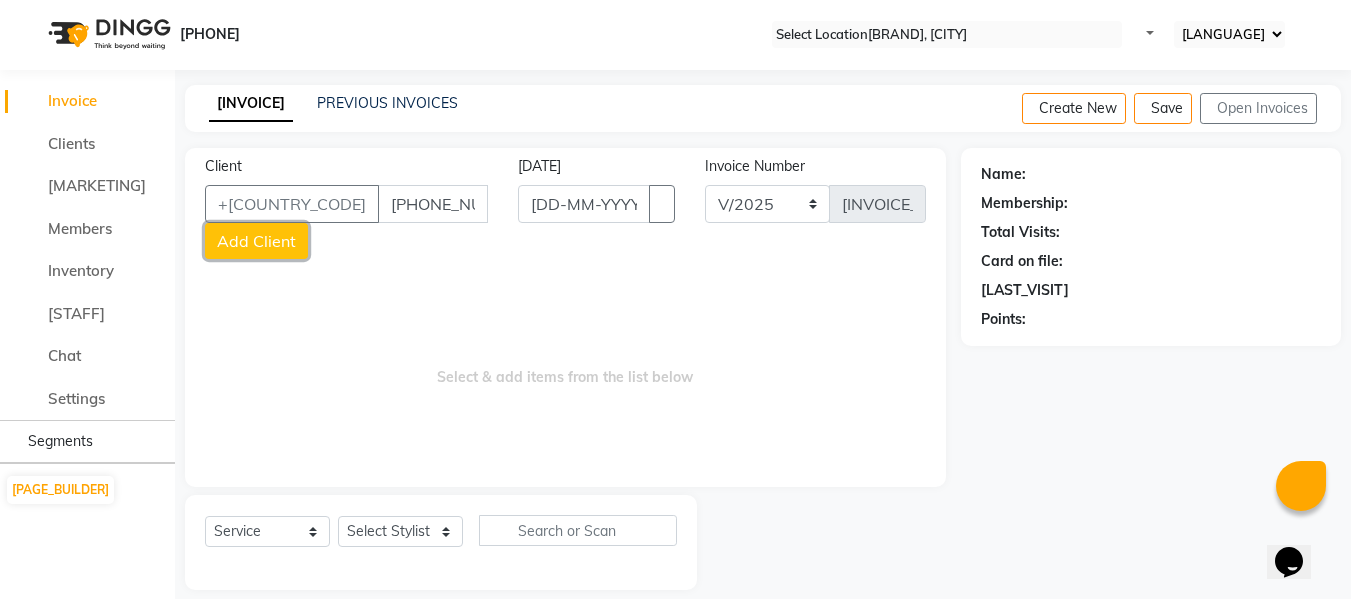 click on "Add Client" at bounding box center (256, 241) 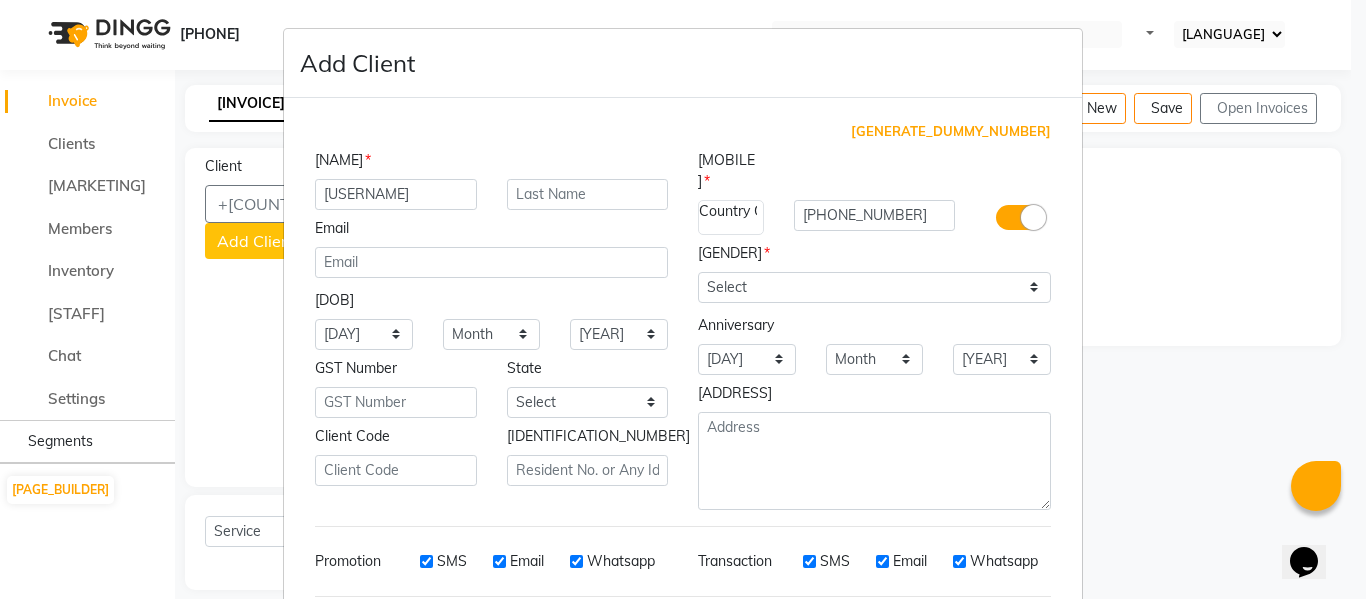 type on "[USERNAME]" 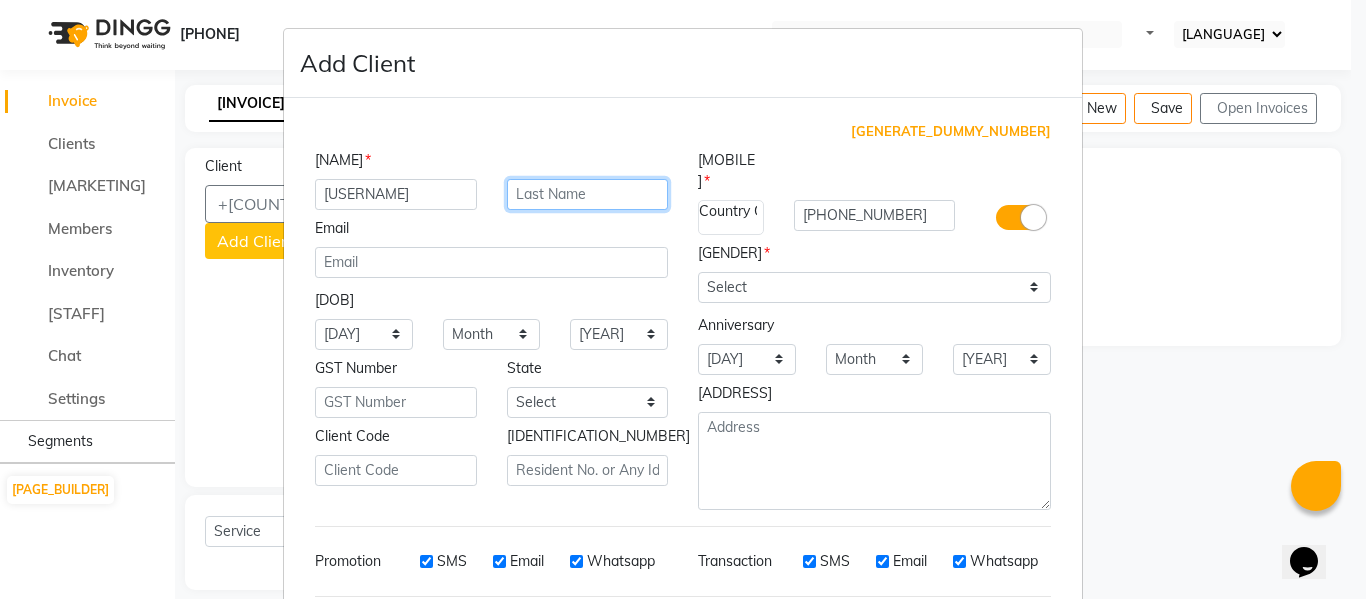 click at bounding box center (588, 194) 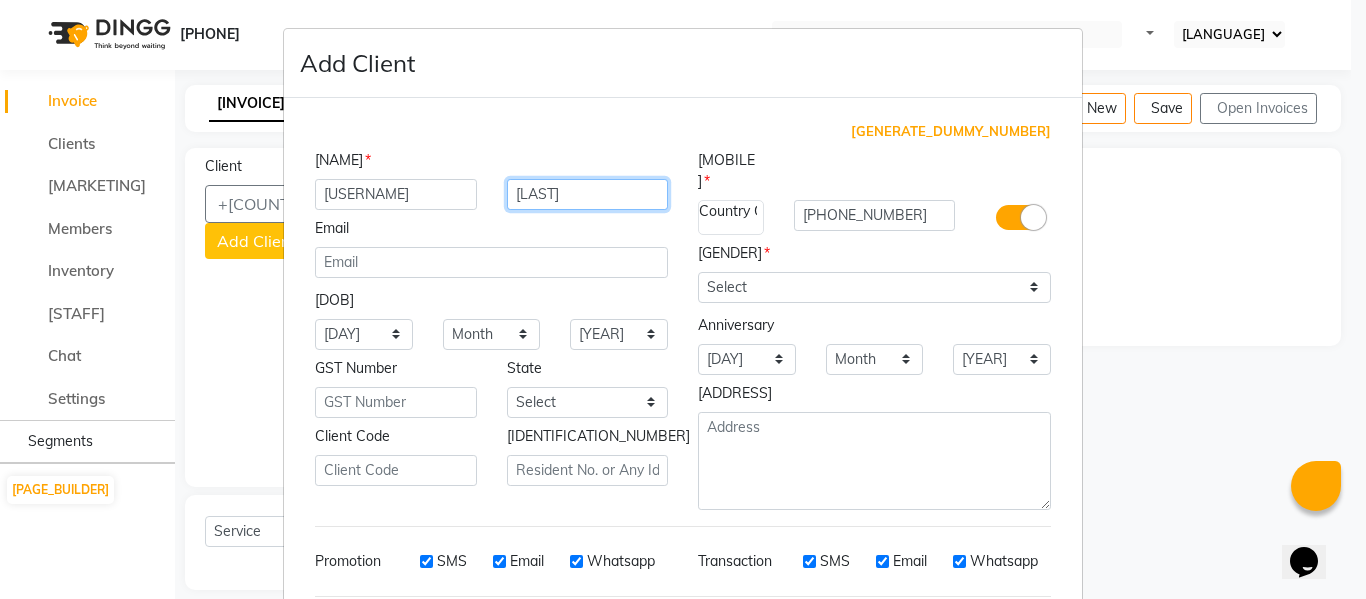 type on "[LAST]" 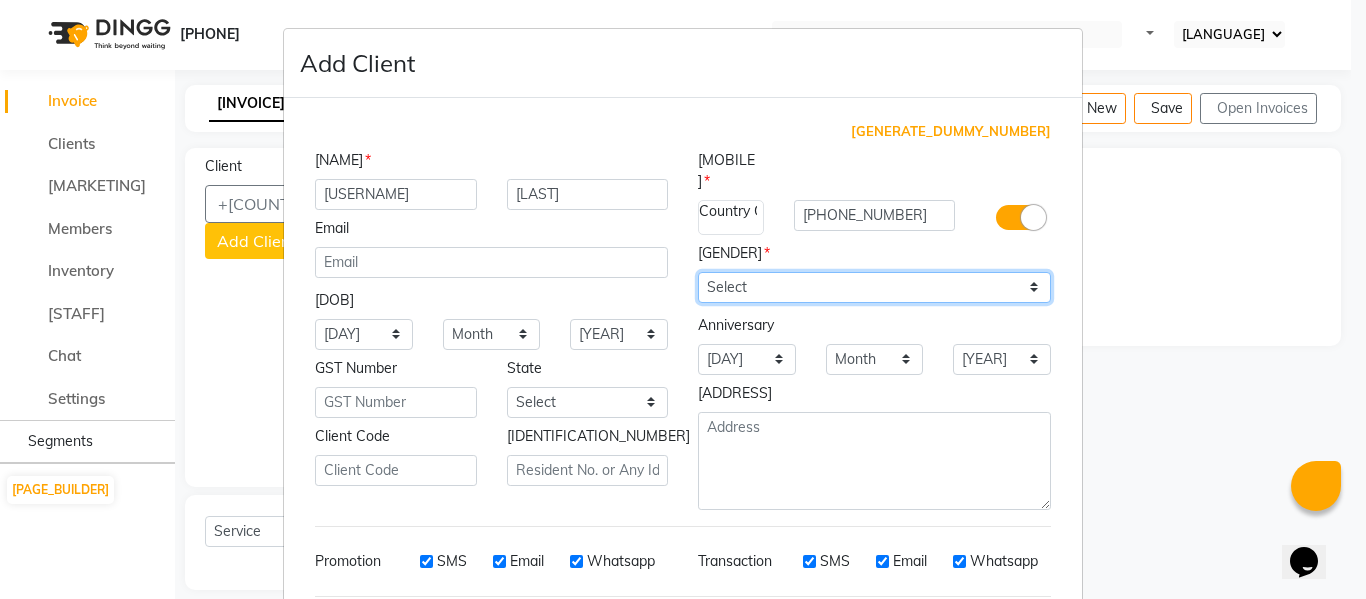 click on "Select Male Female Other Prefer Not To Say" at bounding box center (874, 287) 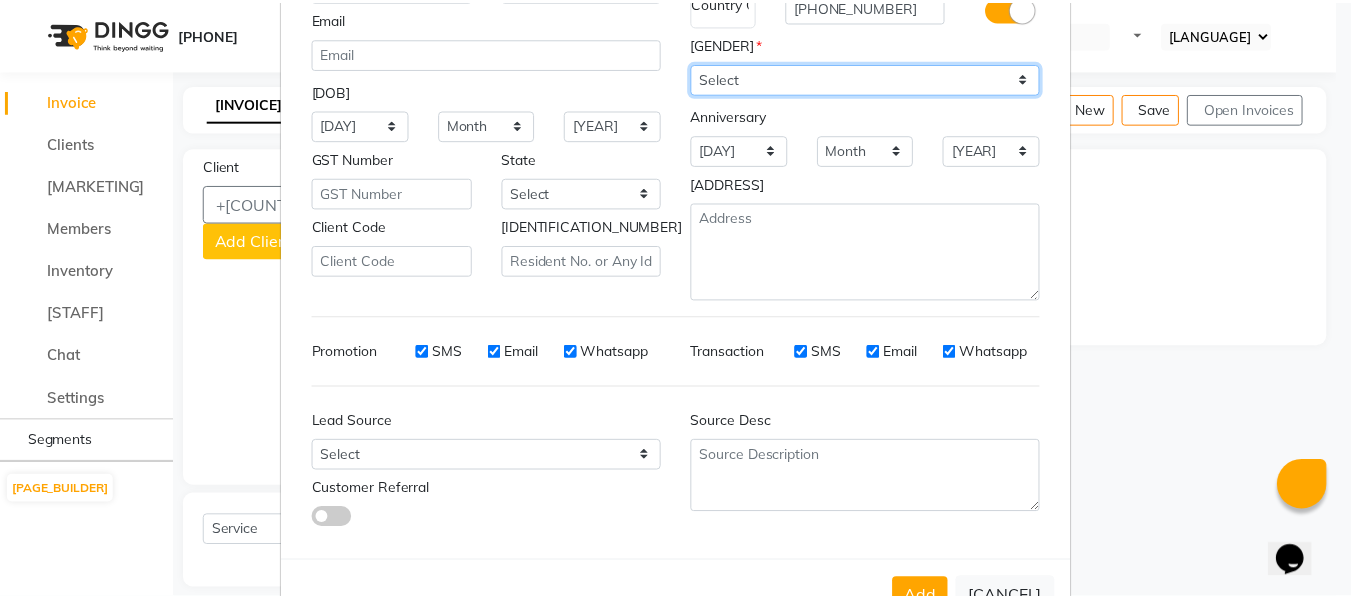 scroll, scrollTop: 224, scrollLeft: 0, axis: vertical 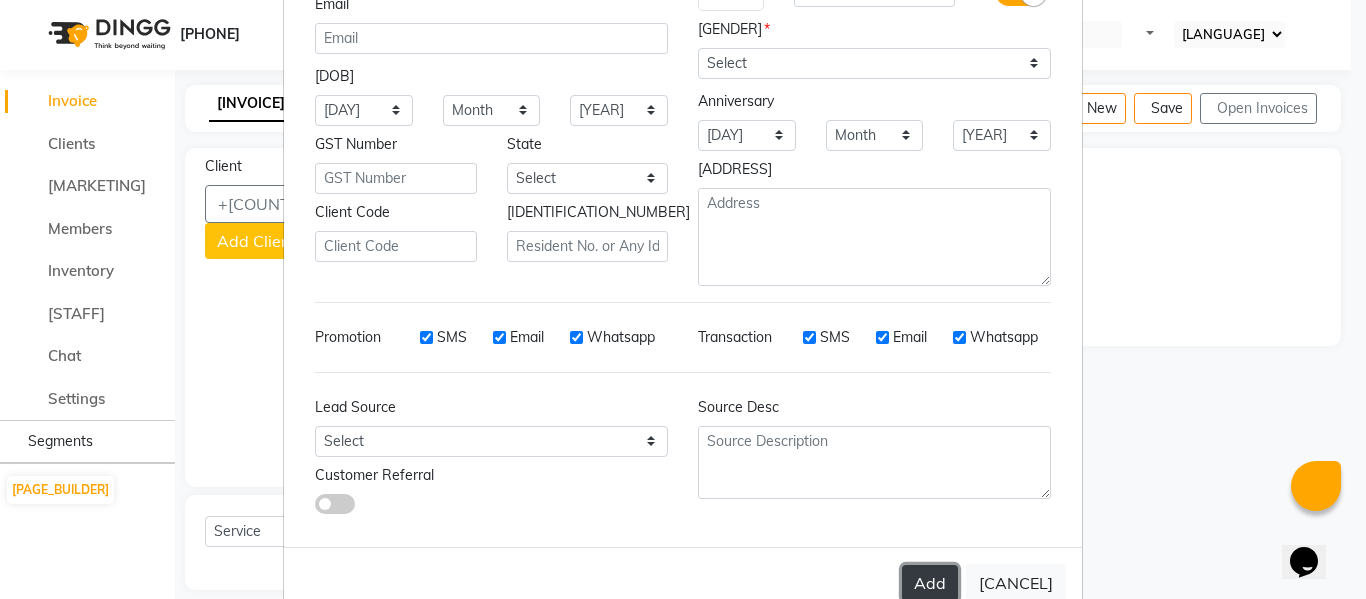 click on "Add" at bounding box center [930, 583] 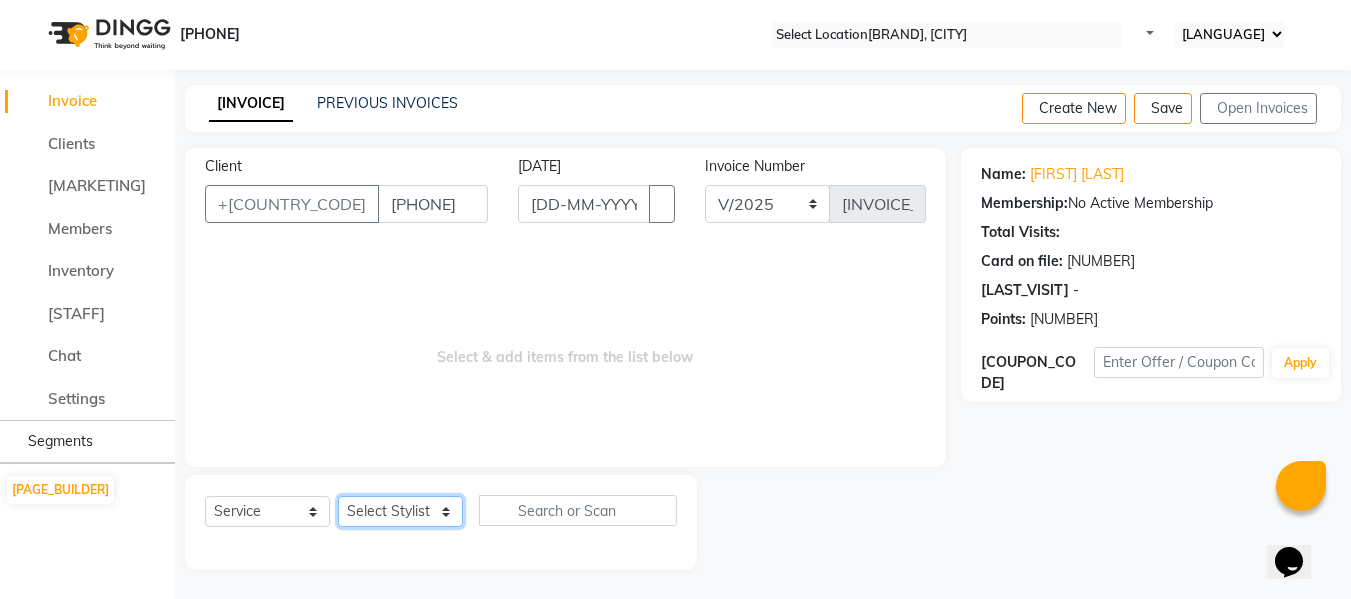 click on "Select Stylist [FIRST] [FIRST] [FIRST] [FIRST] [FIRST] [FIRST] [FIRST] [FIRST]" at bounding box center (400, 511) 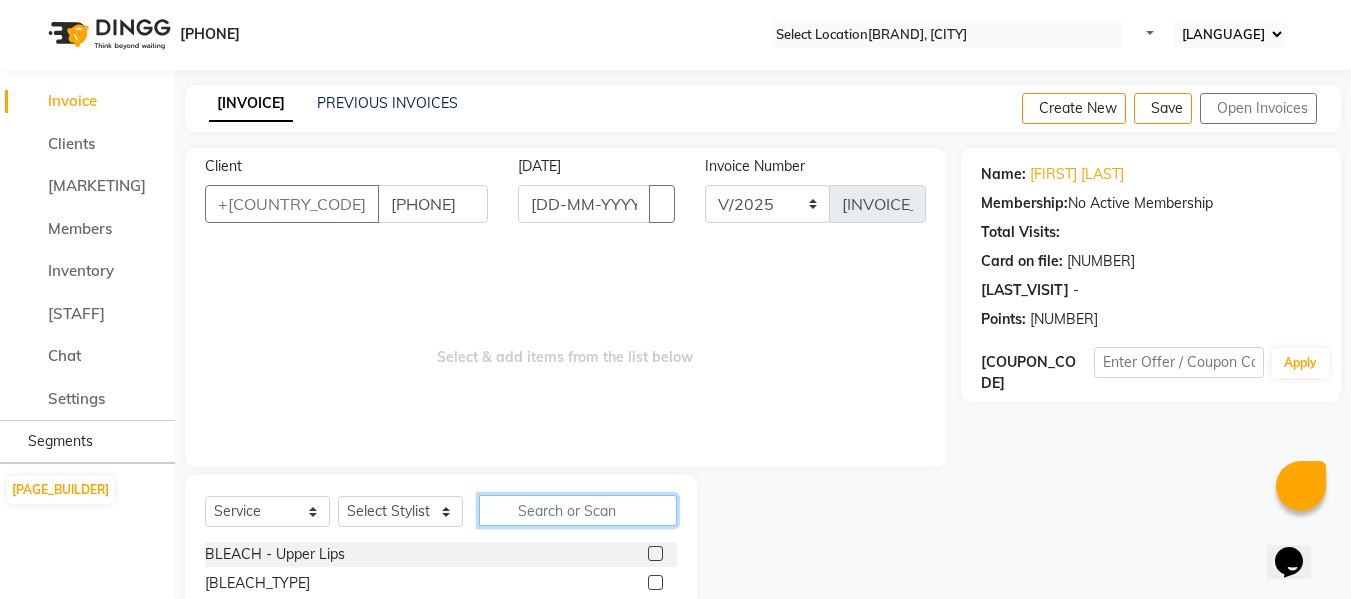 click at bounding box center (578, 510) 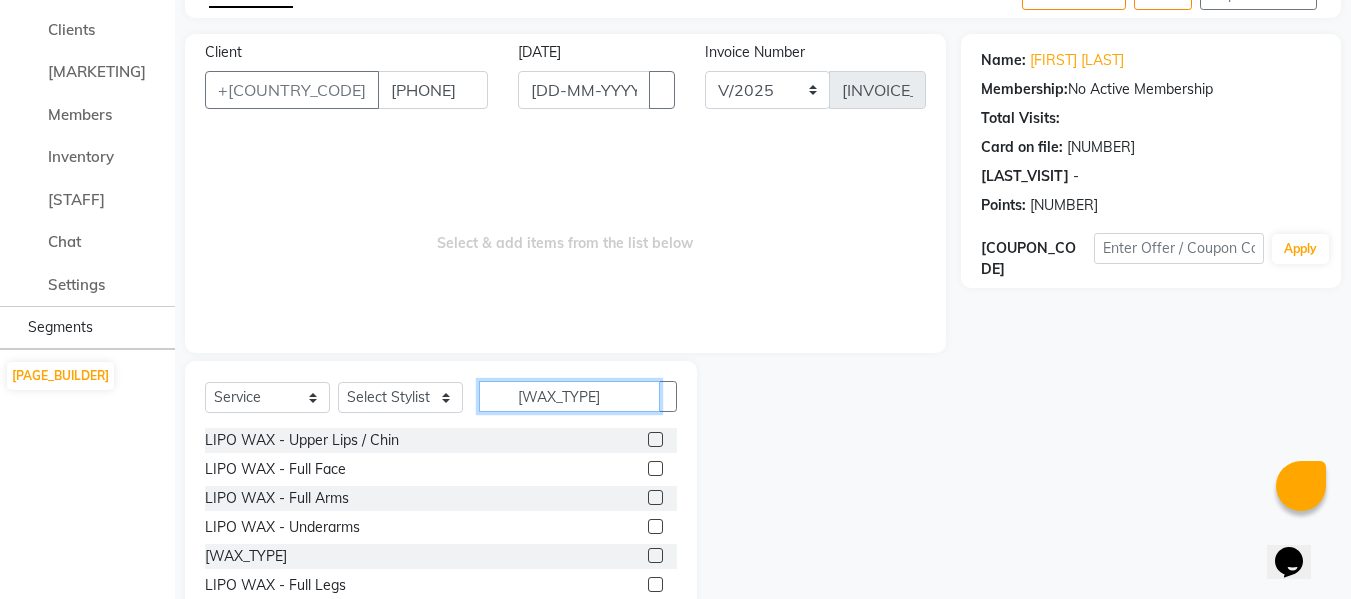 scroll, scrollTop: 144, scrollLeft: 0, axis: vertical 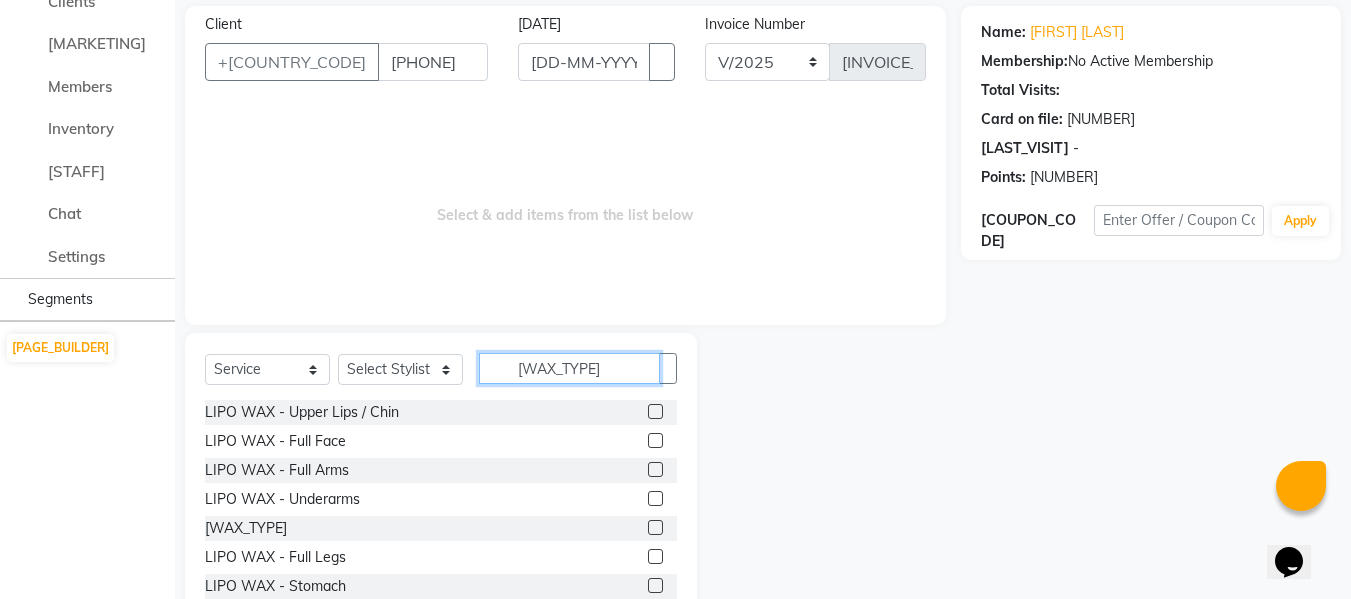type on "[WAX_TYPE]" 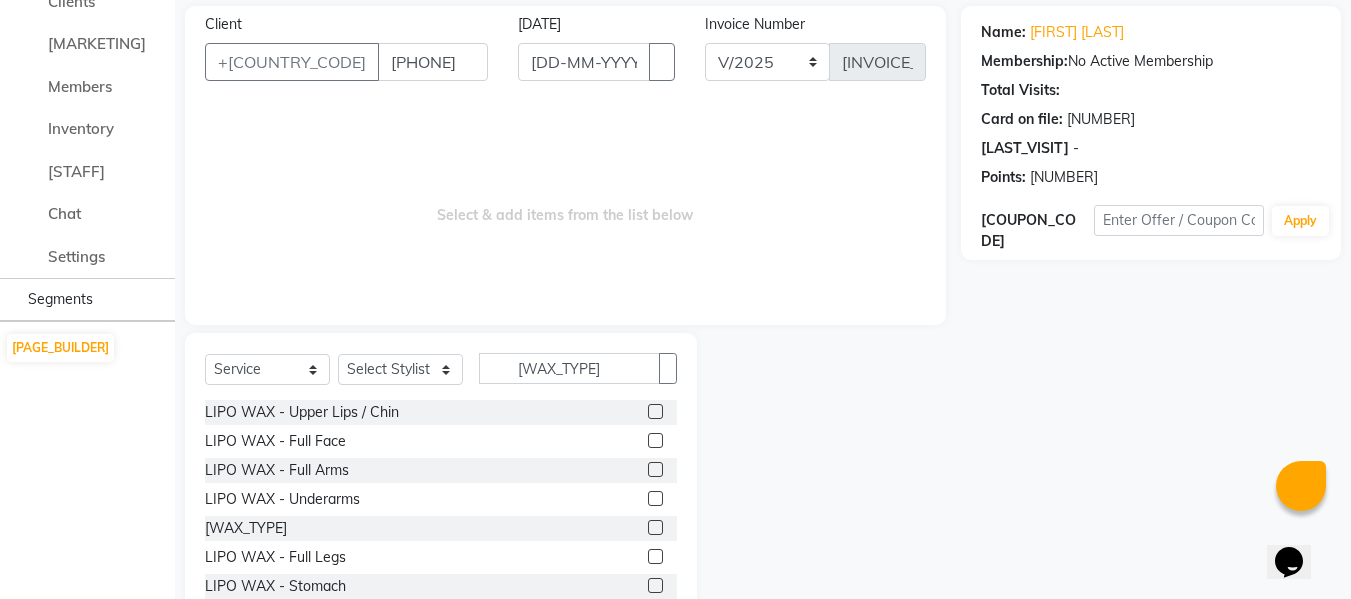click at bounding box center (655, 411) 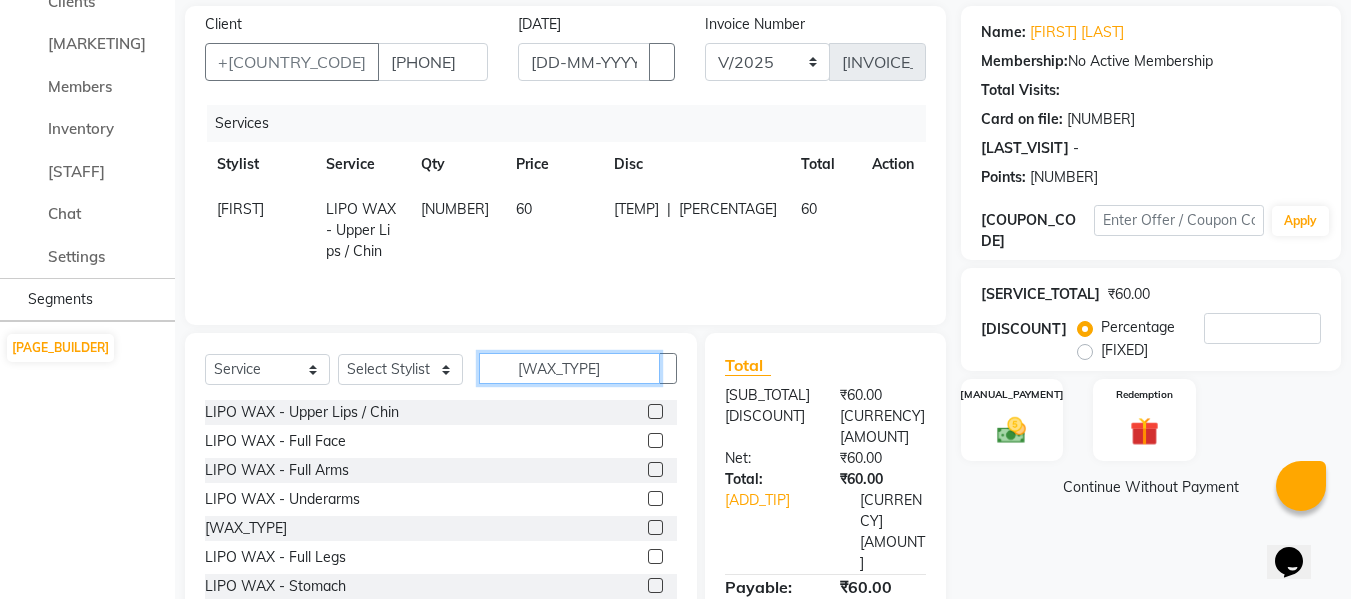 click on "[WAX_TYPE]" at bounding box center (569, 368) 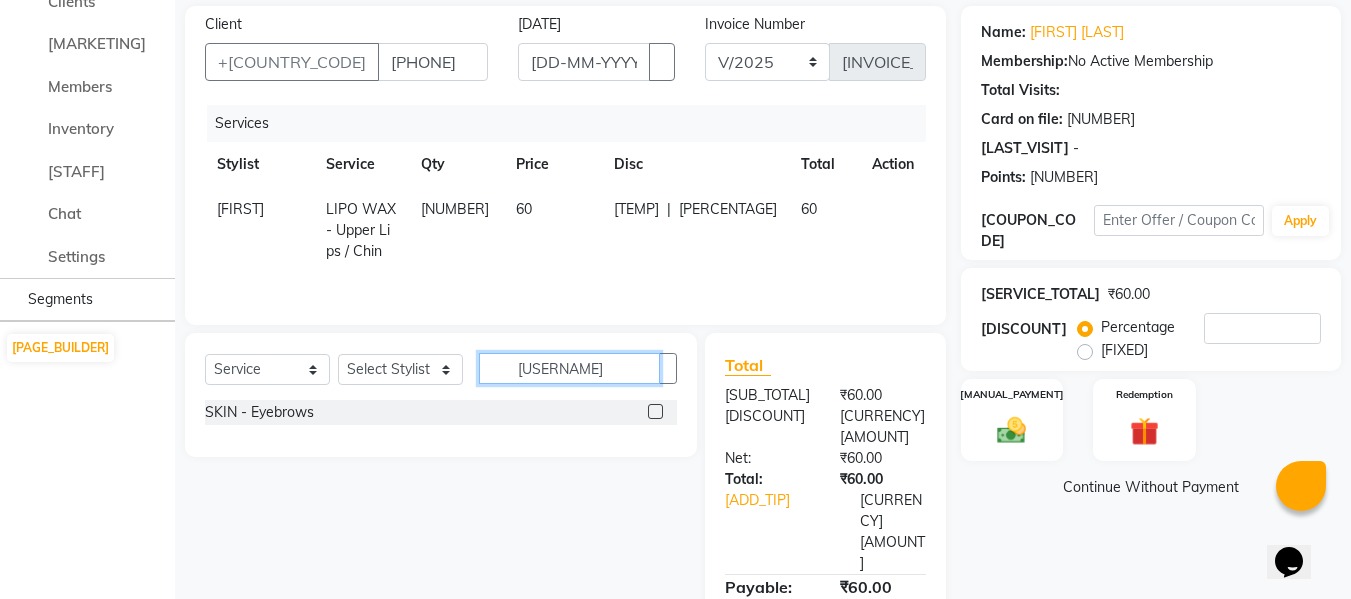 type on "[USERNAME]" 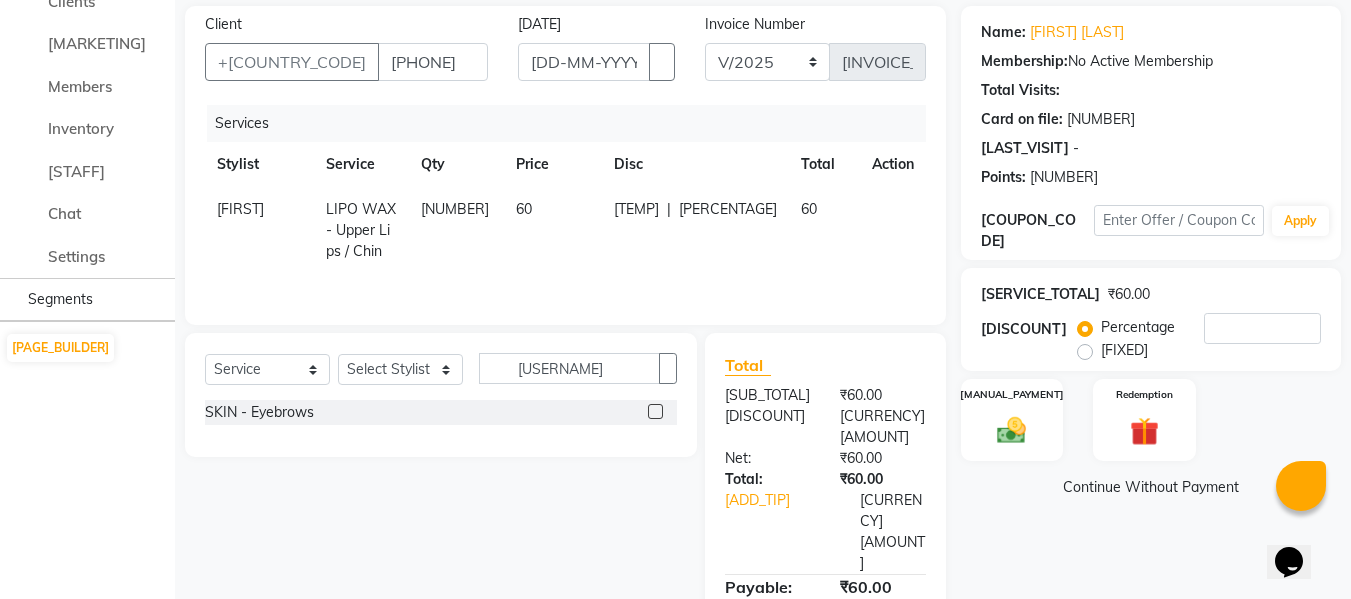 click at bounding box center [655, 411] 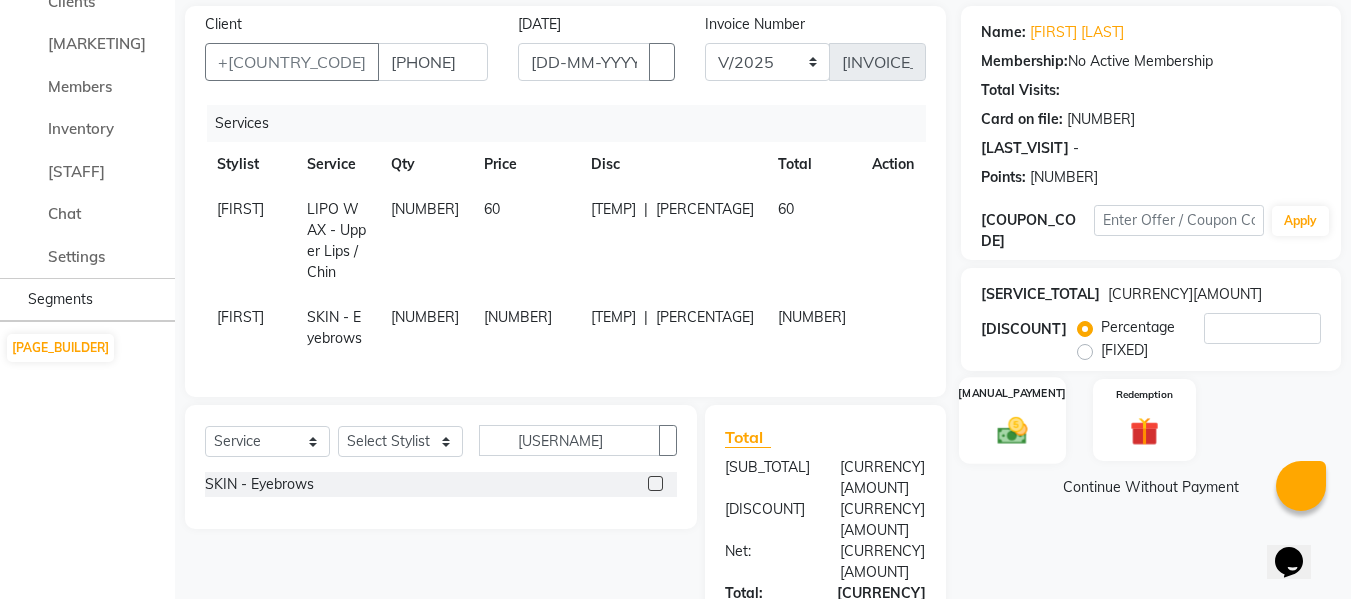 click at bounding box center (1012, 430) 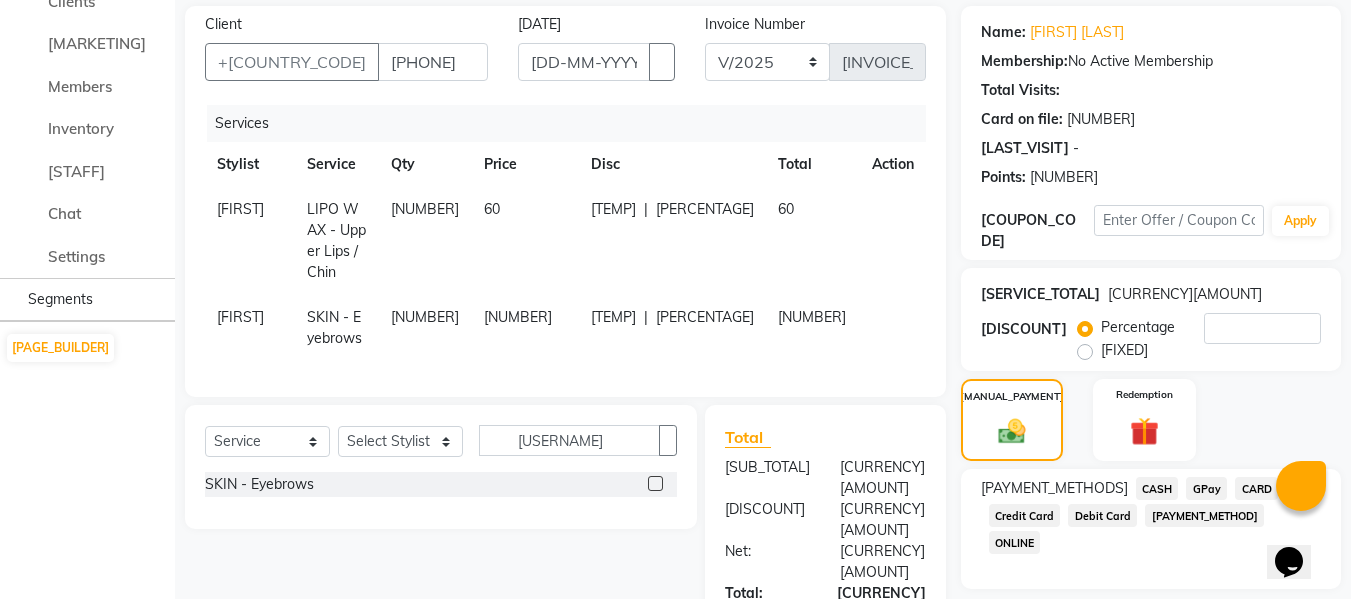 click on "CASH" at bounding box center (1157, 488) 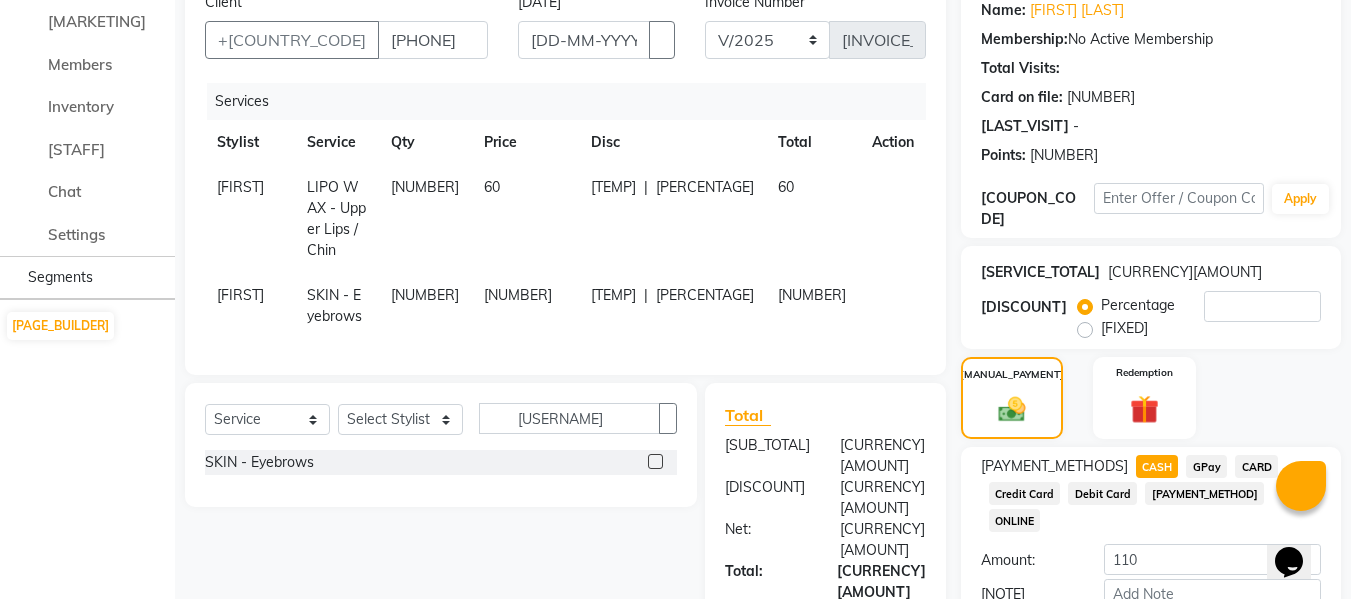 scroll, scrollTop: 254, scrollLeft: 0, axis: vertical 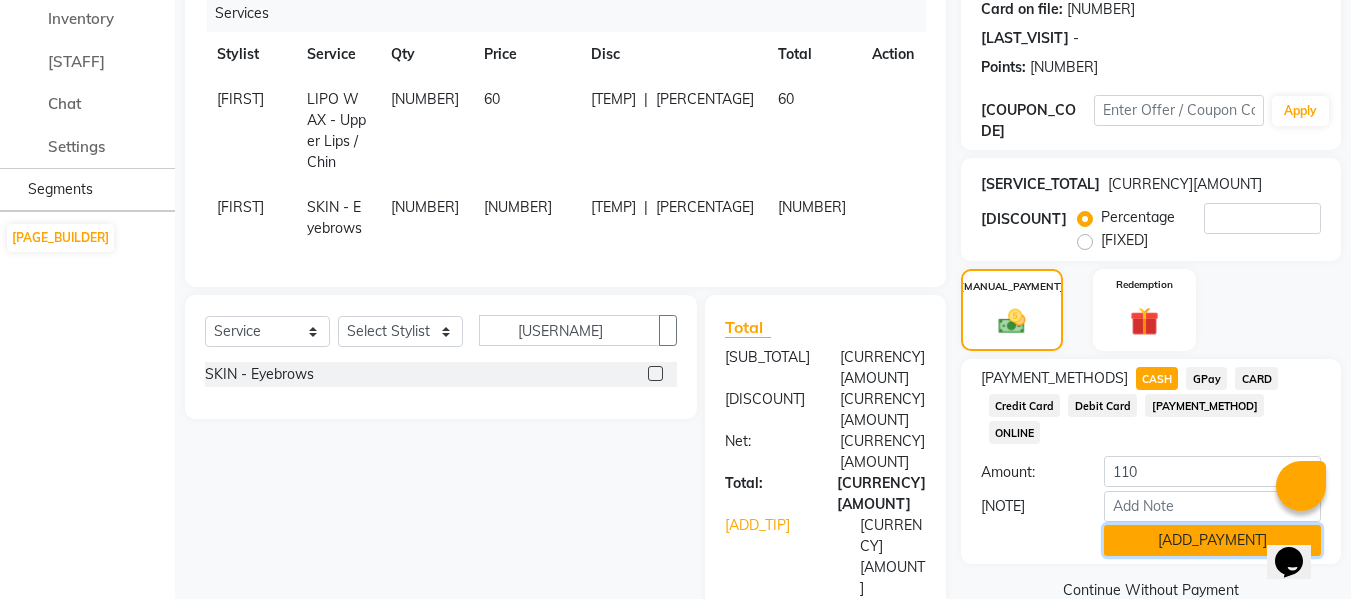 click on "[ADD_PAYMENT]" at bounding box center (1212, 540) 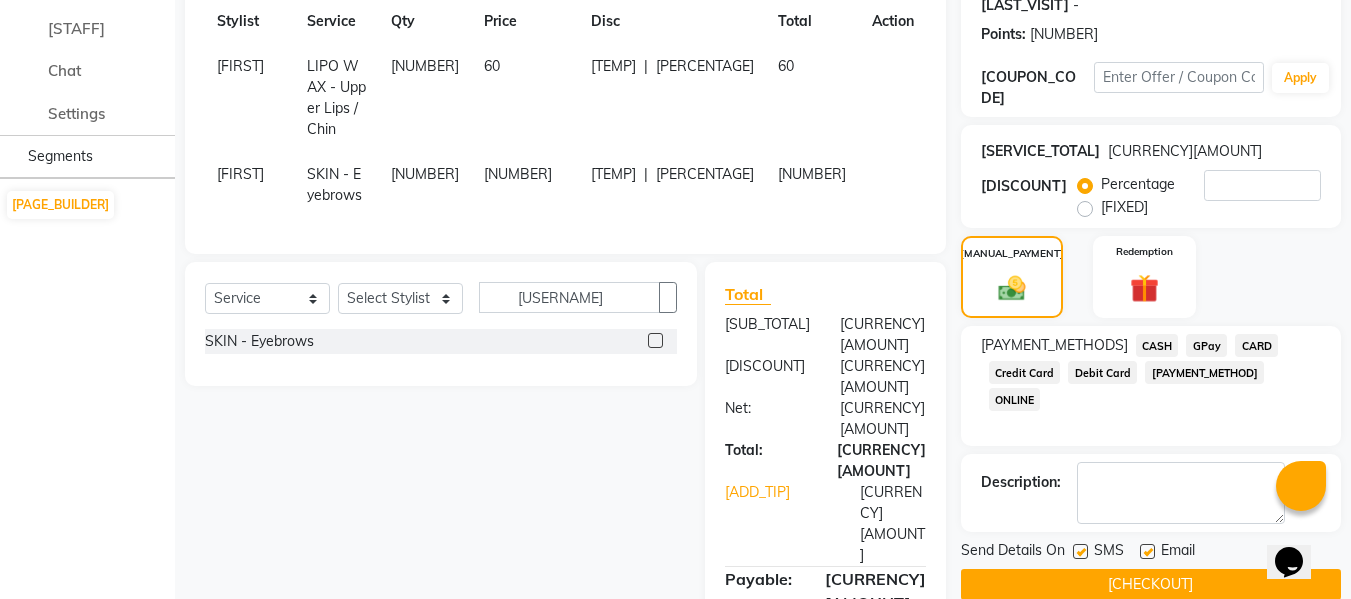 scroll, scrollTop: 311, scrollLeft: 0, axis: vertical 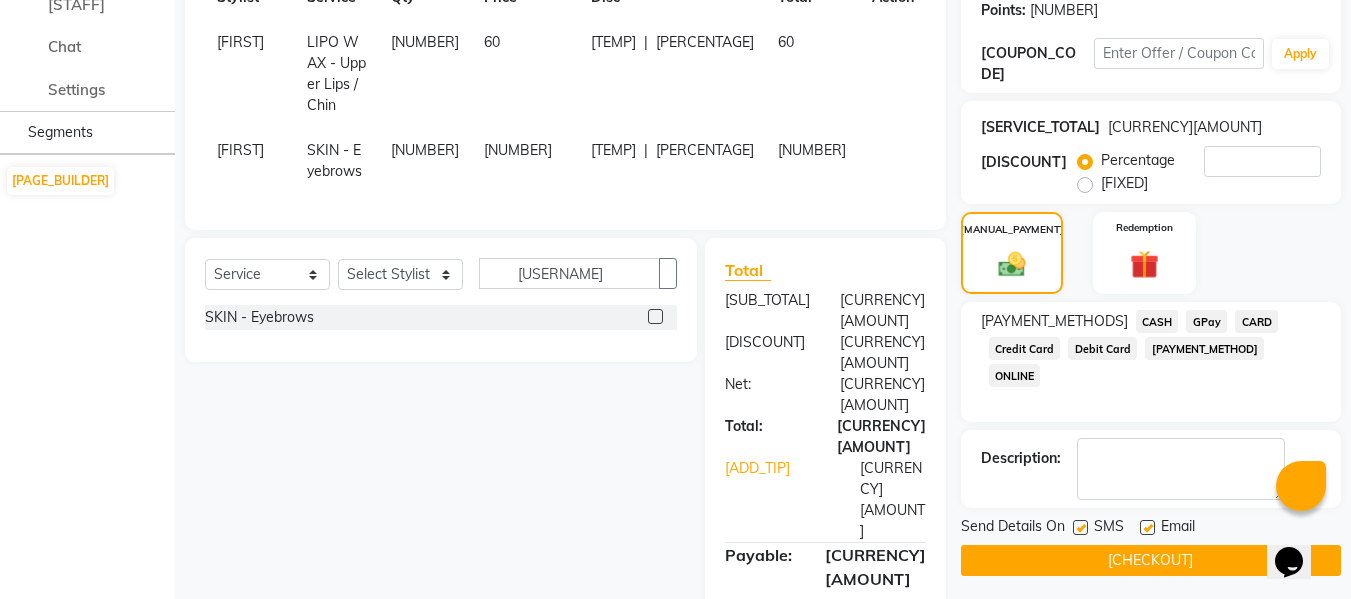 click at bounding box center [1147, 527] 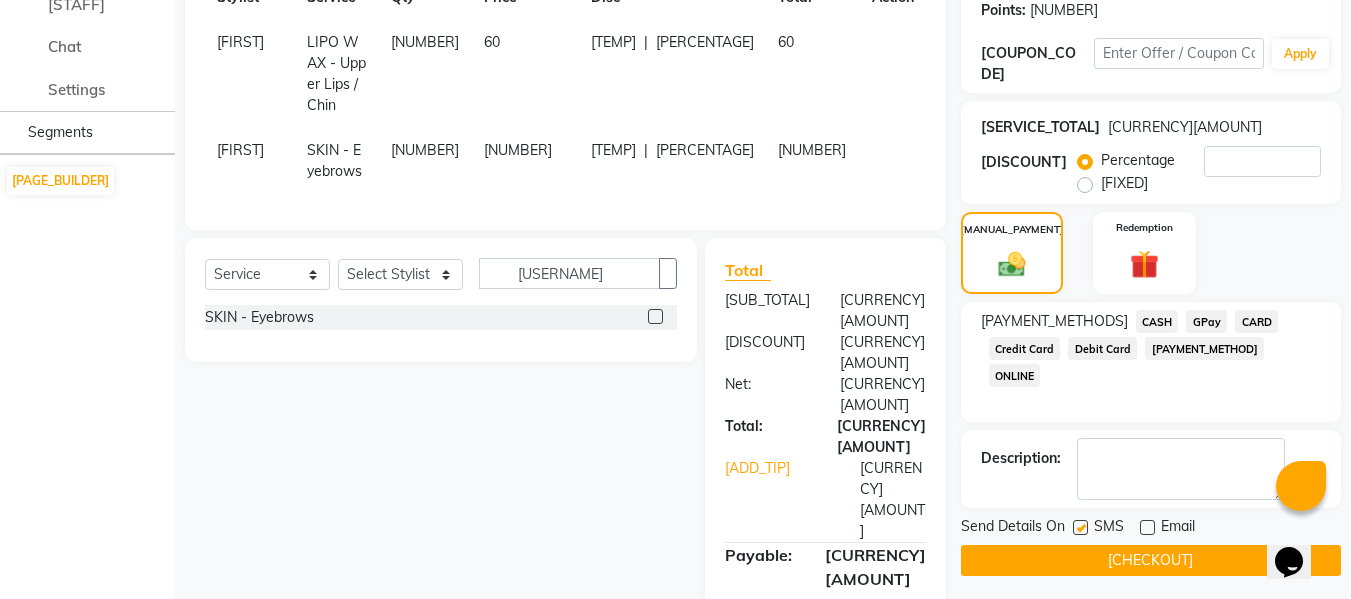 click at bounding box center (1080, 527) 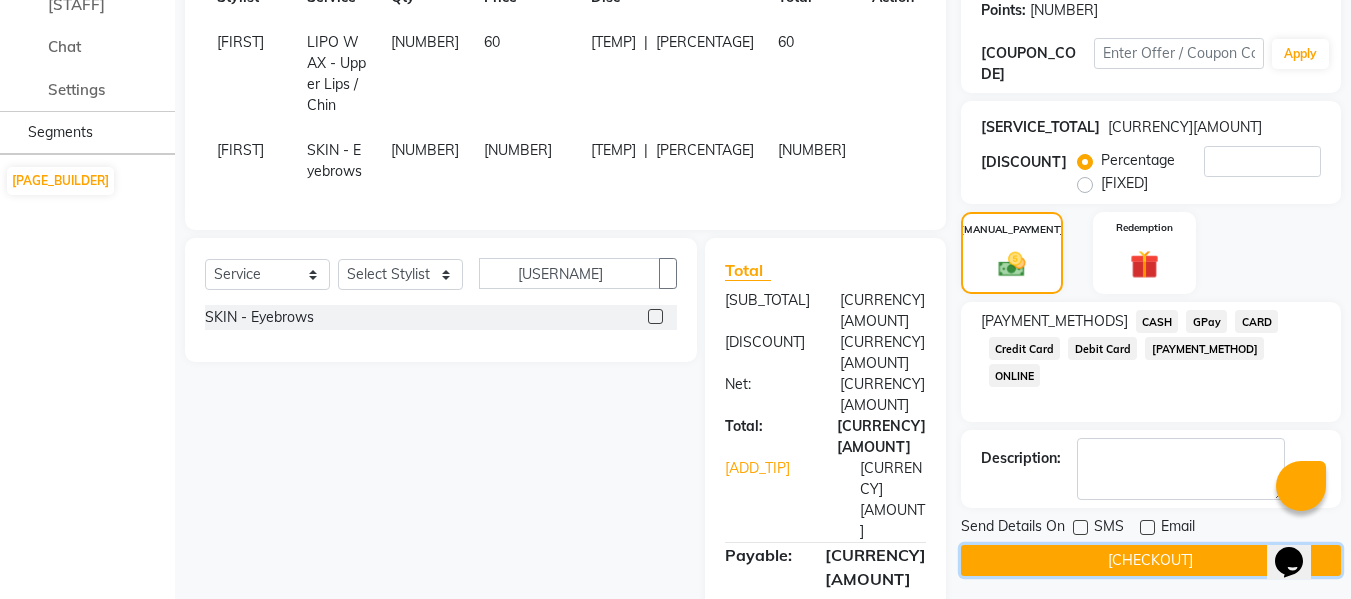 click on "[CHECKOUT]" at bounding box center (1151, 560) 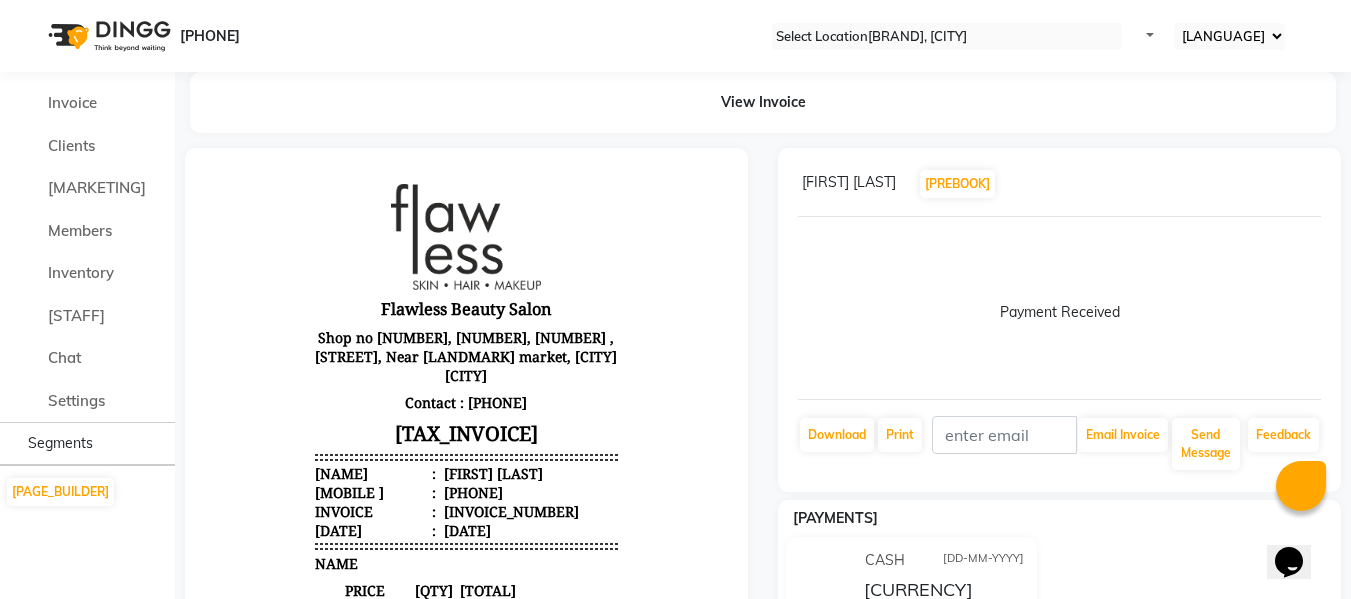 scroll, scrollTop: 0, scrollLeft: 0, axis: both 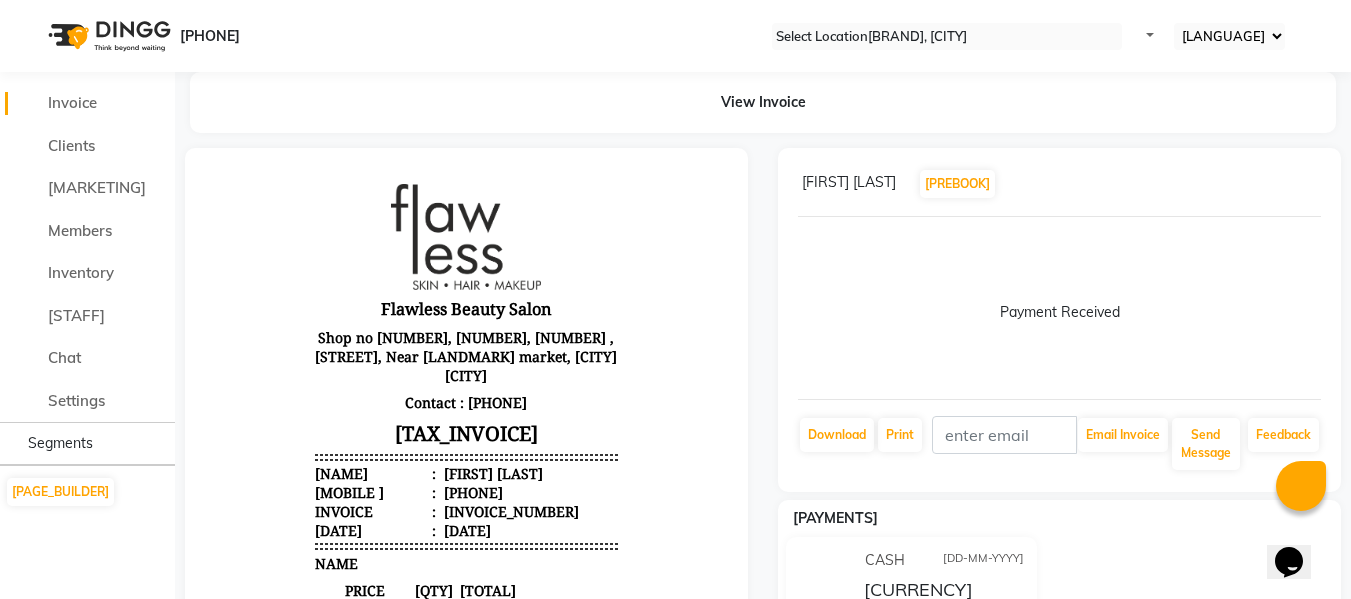 click on "Invoice" at bounding box center [87, 103] 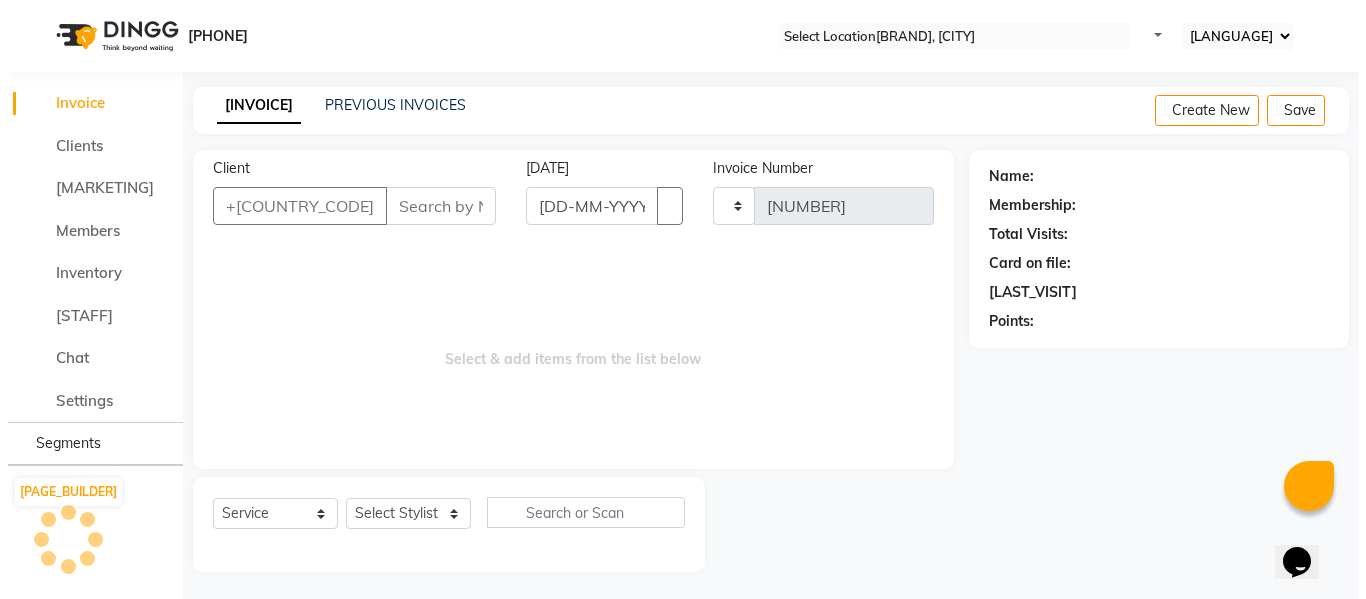 scroll, scrollTop: 2, scrollLeft: 0, axis: vertical 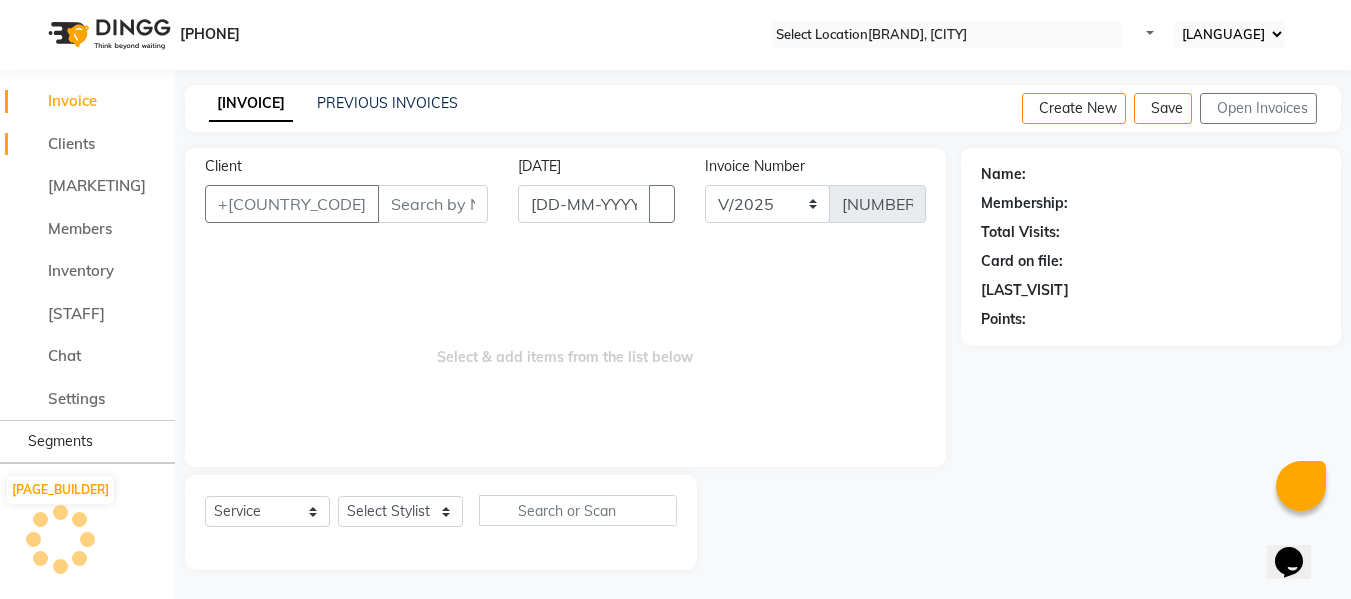 click on "Clients" at bounding box center (71, 143) 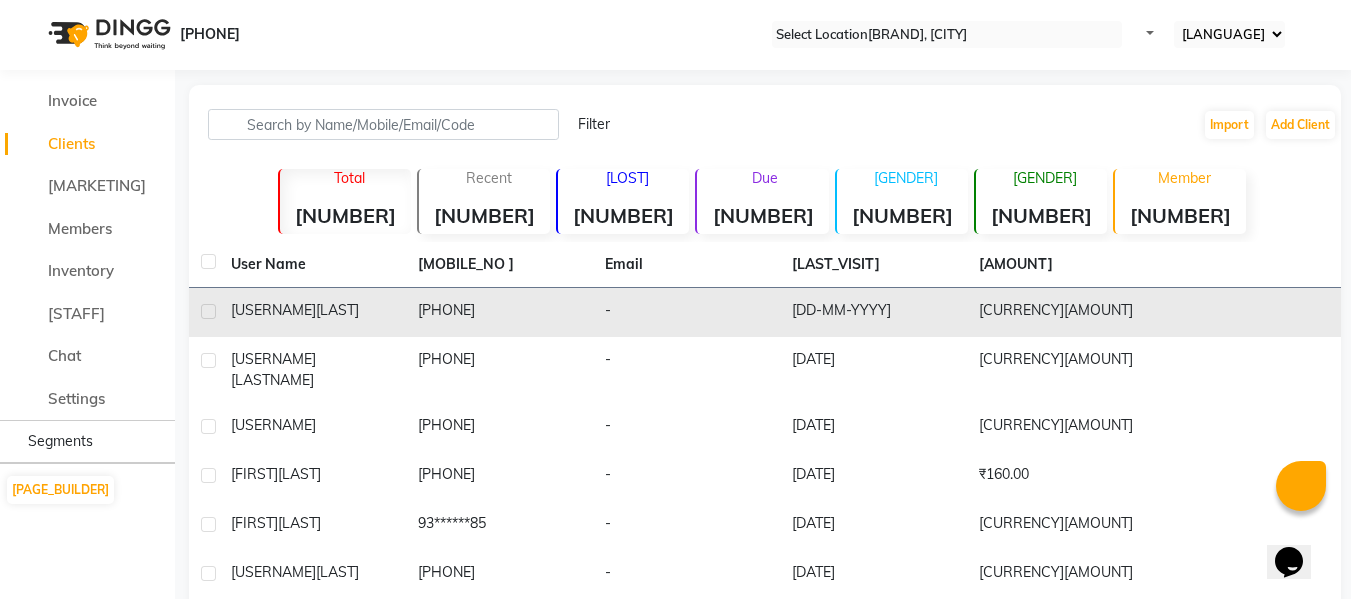click on "[PHONE]" at bounding box center [499, 312] 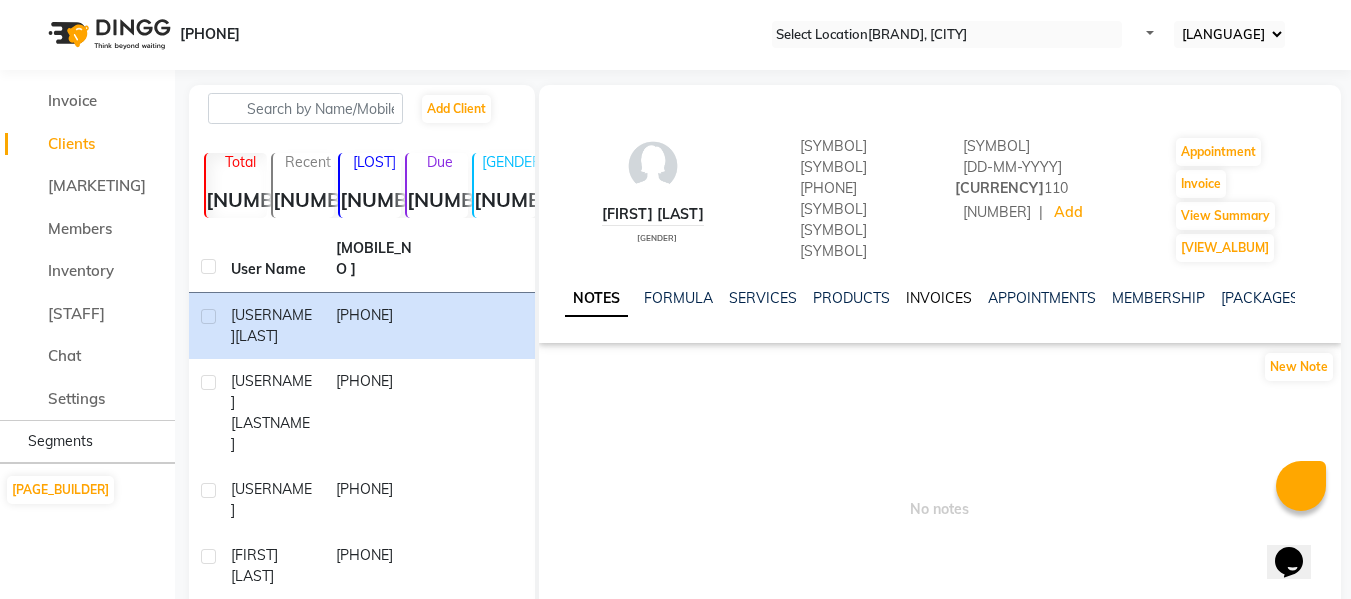 click on "INVOICES" at bounding box center [939, 298] 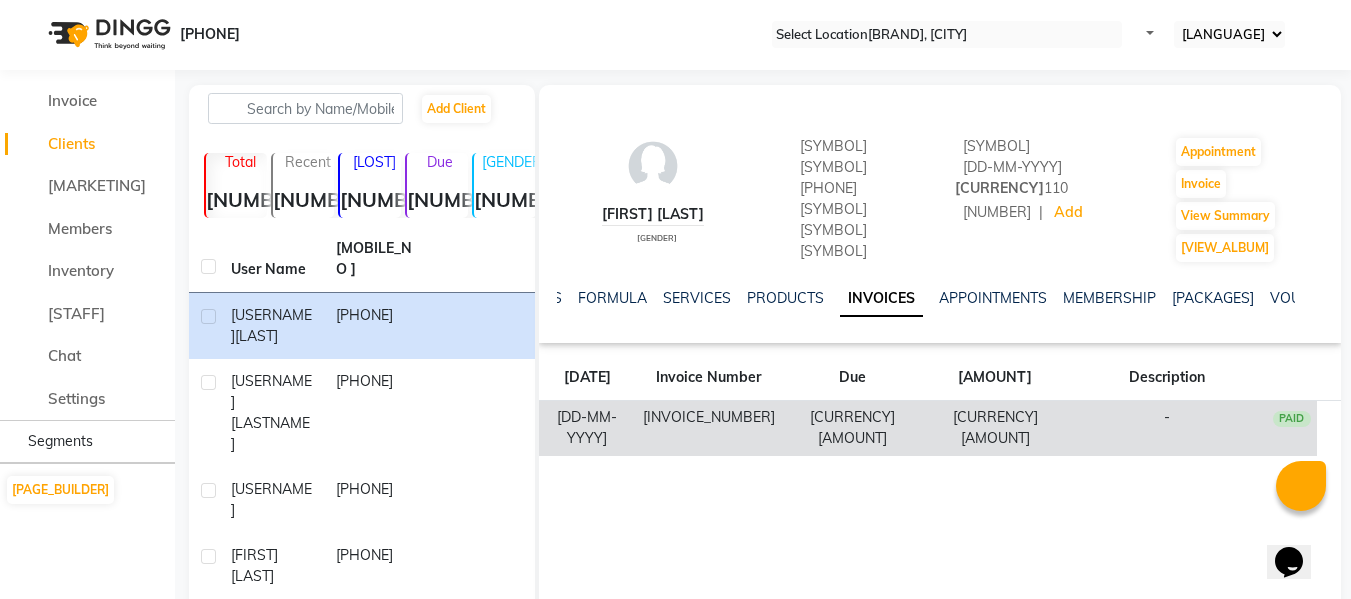 click on "[INVOICE_NUMBER]" at bounding box center [708, 428] 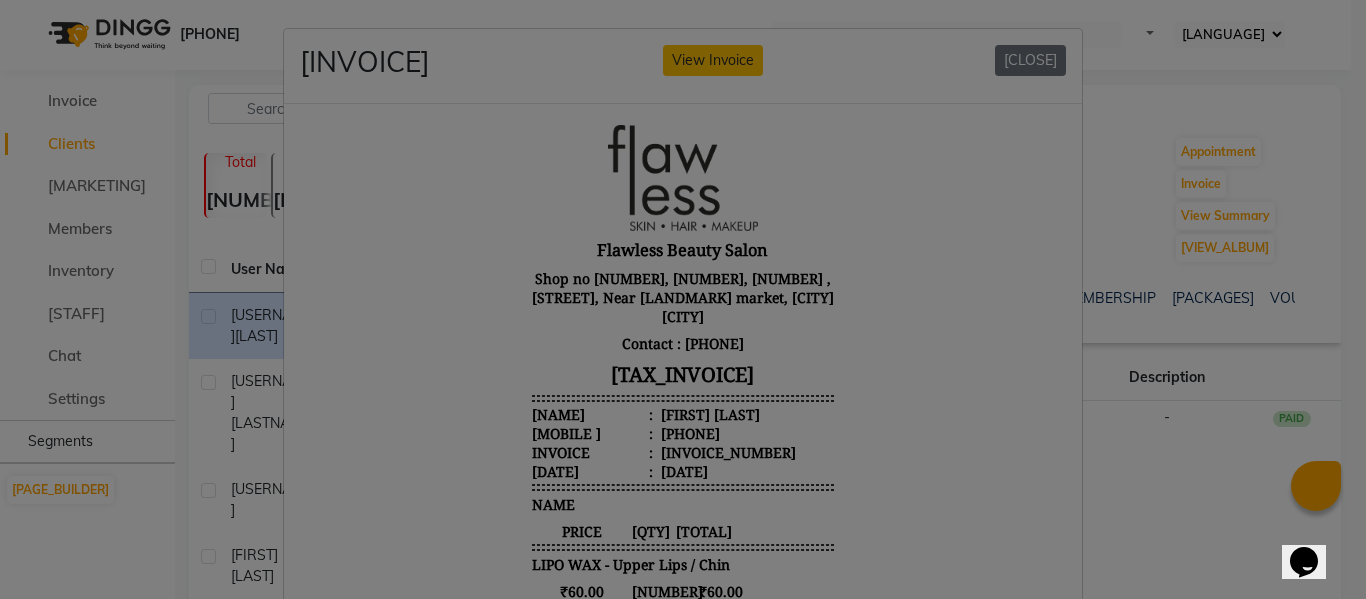 scroll, scrollTop: 16, scrollLeft: 0, axis: vertical 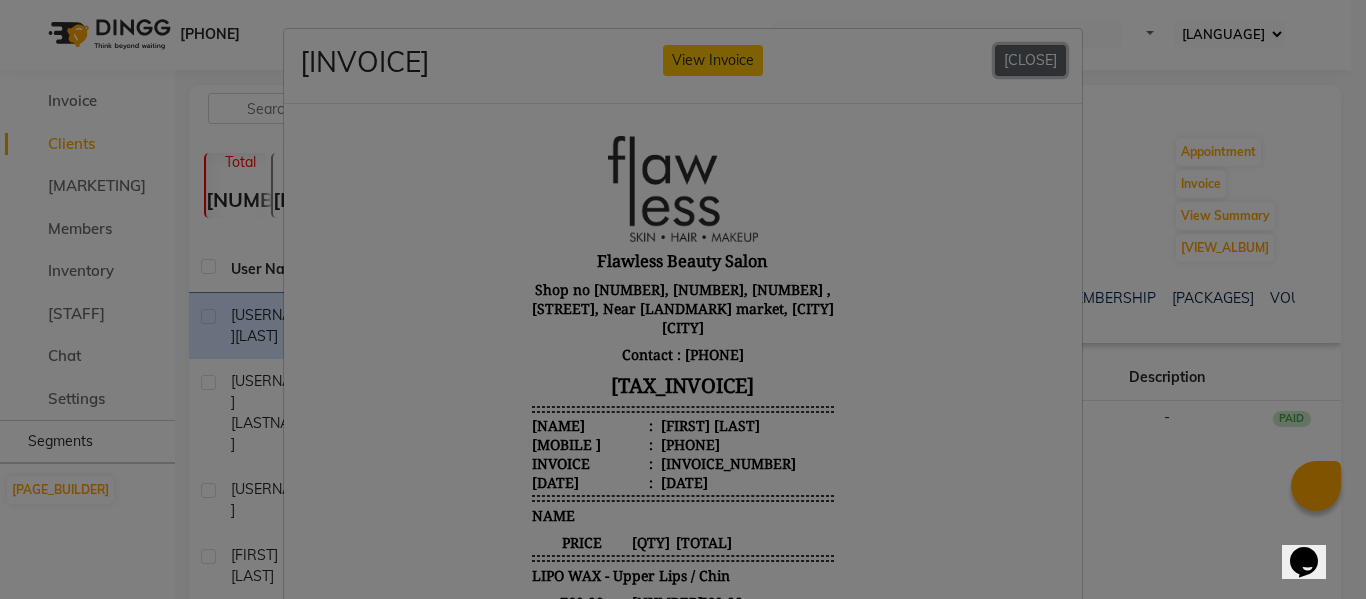 click on "[CLOSE]" at bounding box center [1030, 60] 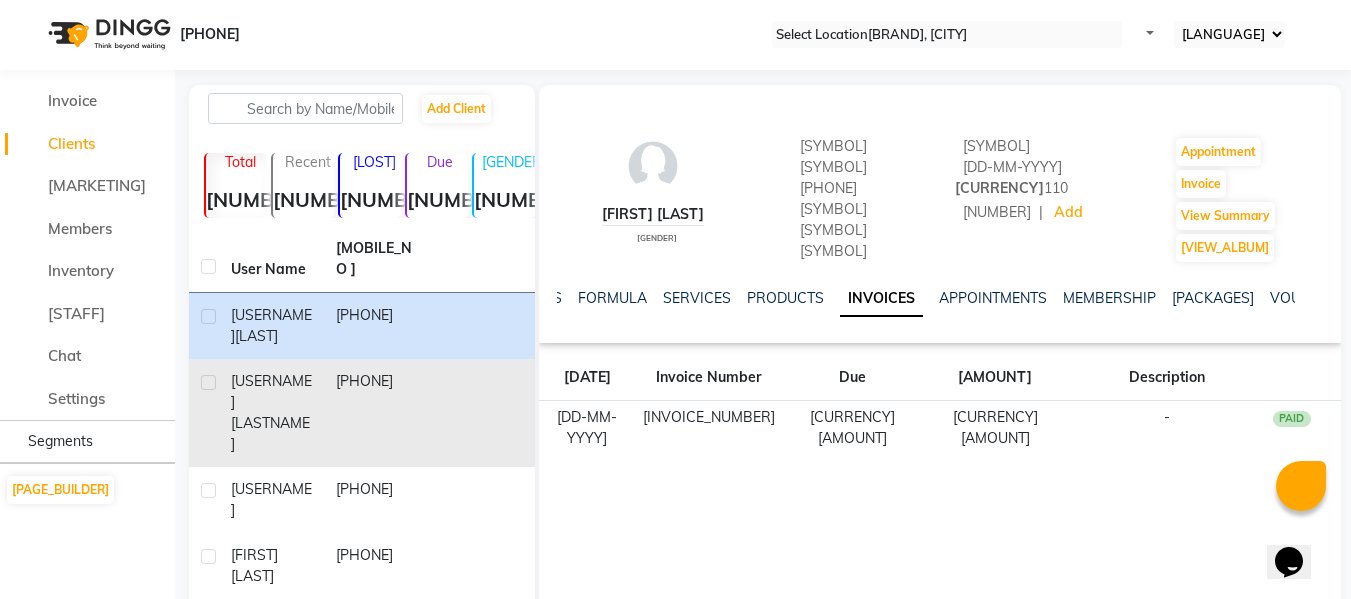 click on "[PHONE]" at bounding box center (376, 326) 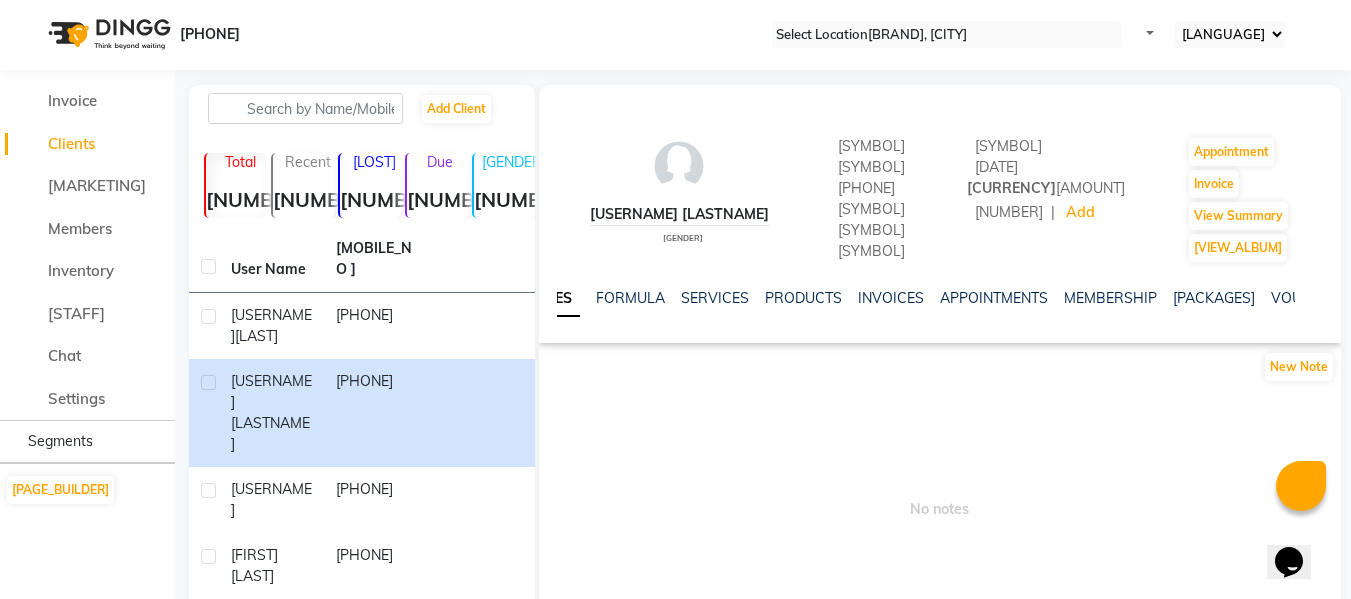 click on "INVOICES" at bounding box center (891, 298) 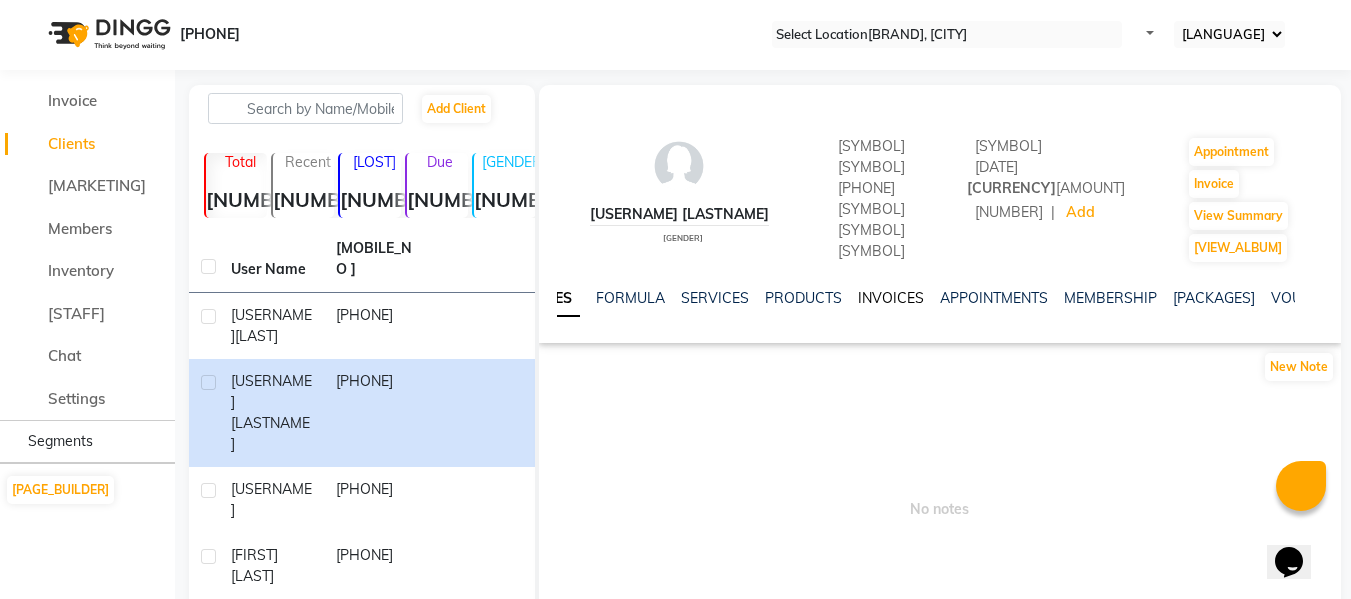 click on "INVOICES" at bounding box center (891, 298) 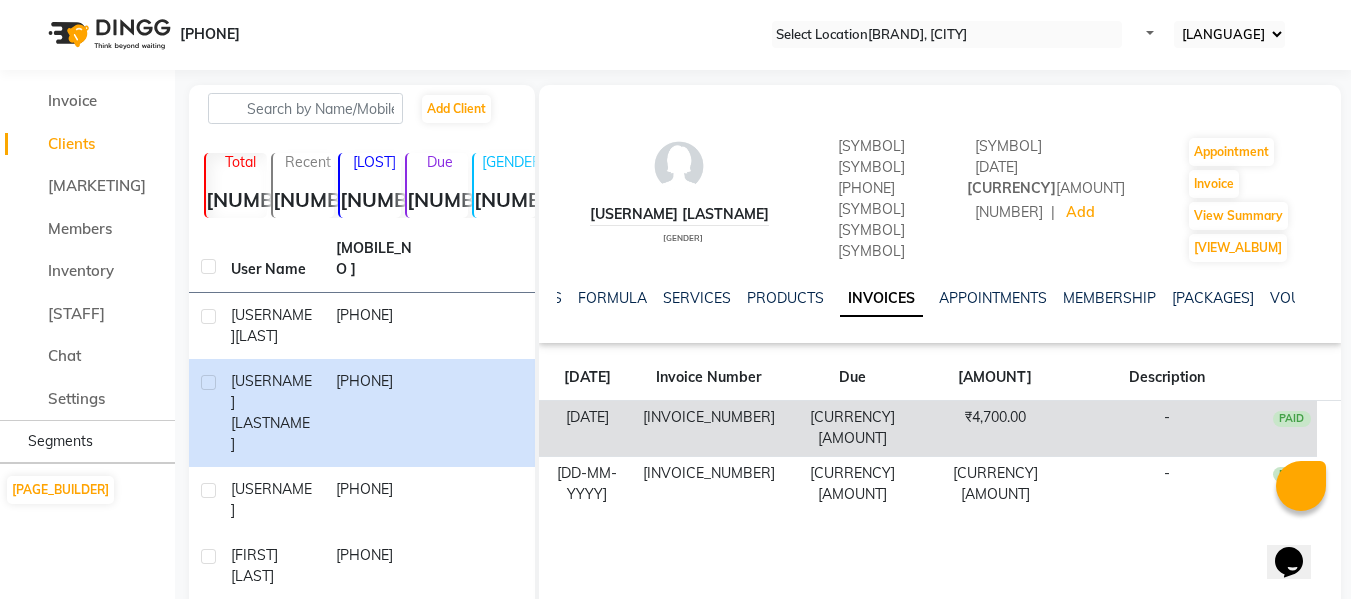 click on "[INVOICE_NUMBER]" at bounding box center (708, 429) 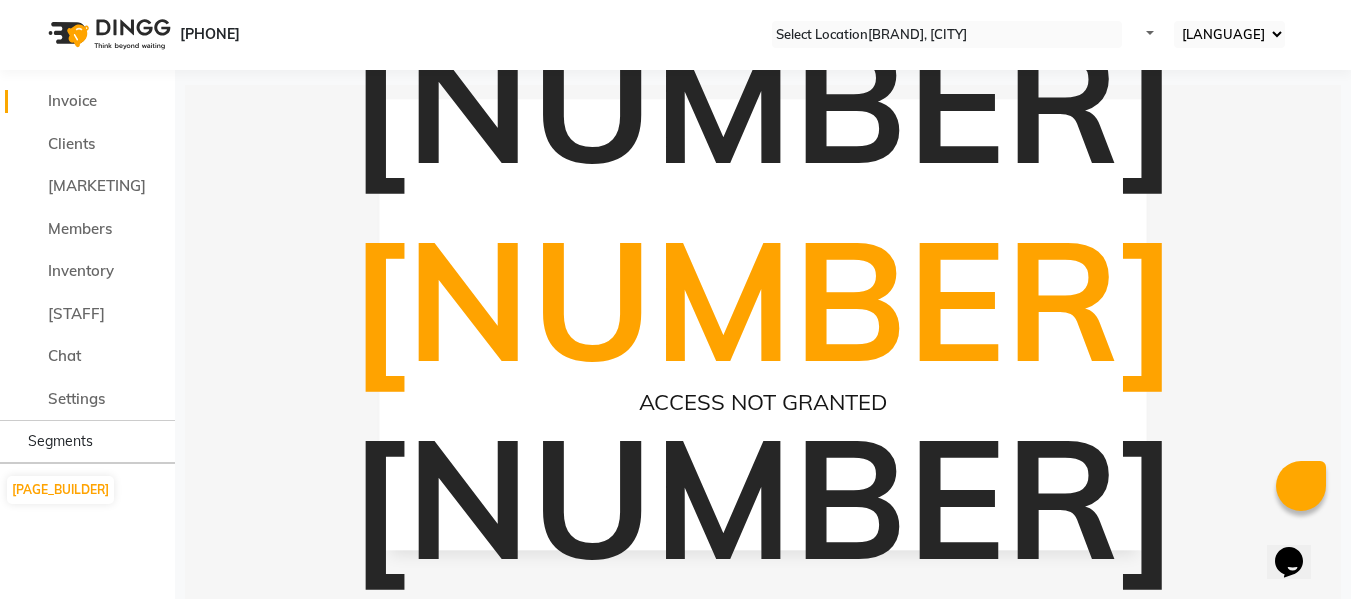 click on "Invoice" at bounding box center (72, 100) 